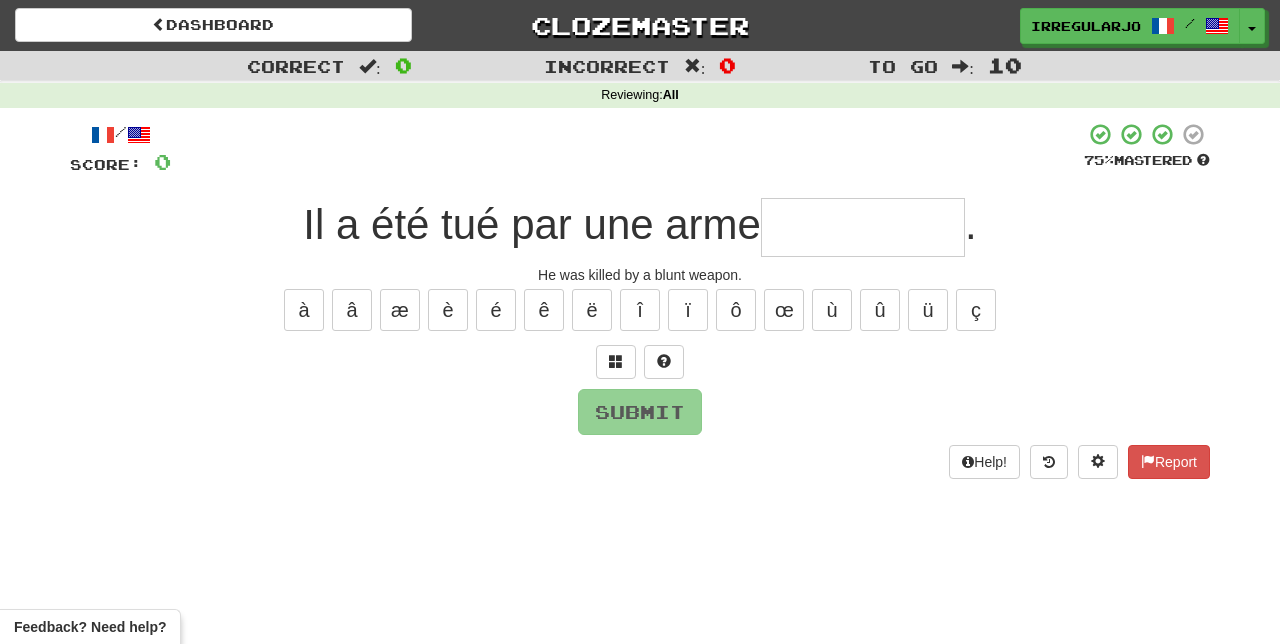 scroll, scrollTop: 0, scrollLeft: 0, axis: both 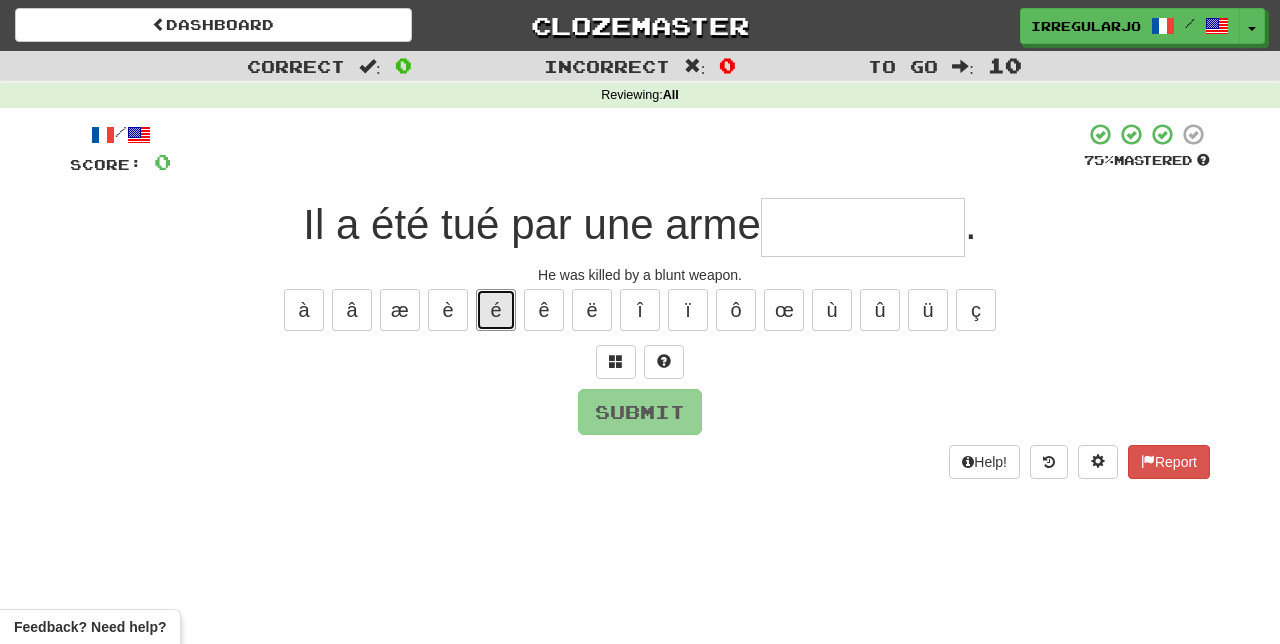 click on "é" at bounding box center [496, 310] 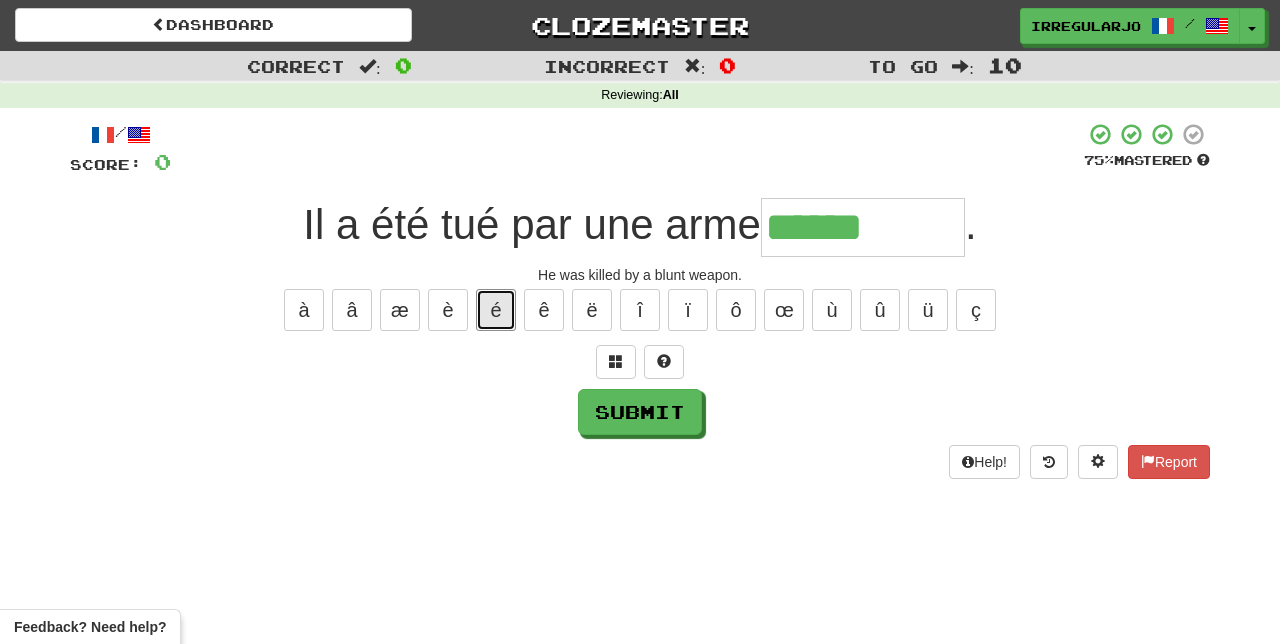 click on "é" at bounding box center (496, 310) 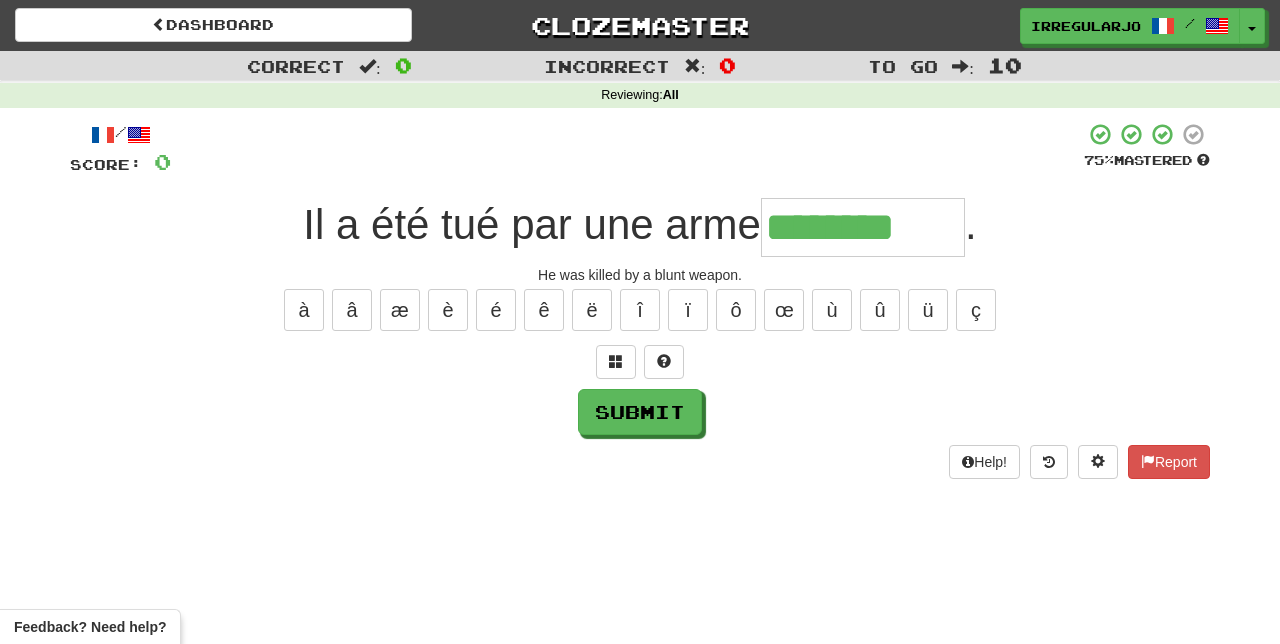 type on "********" 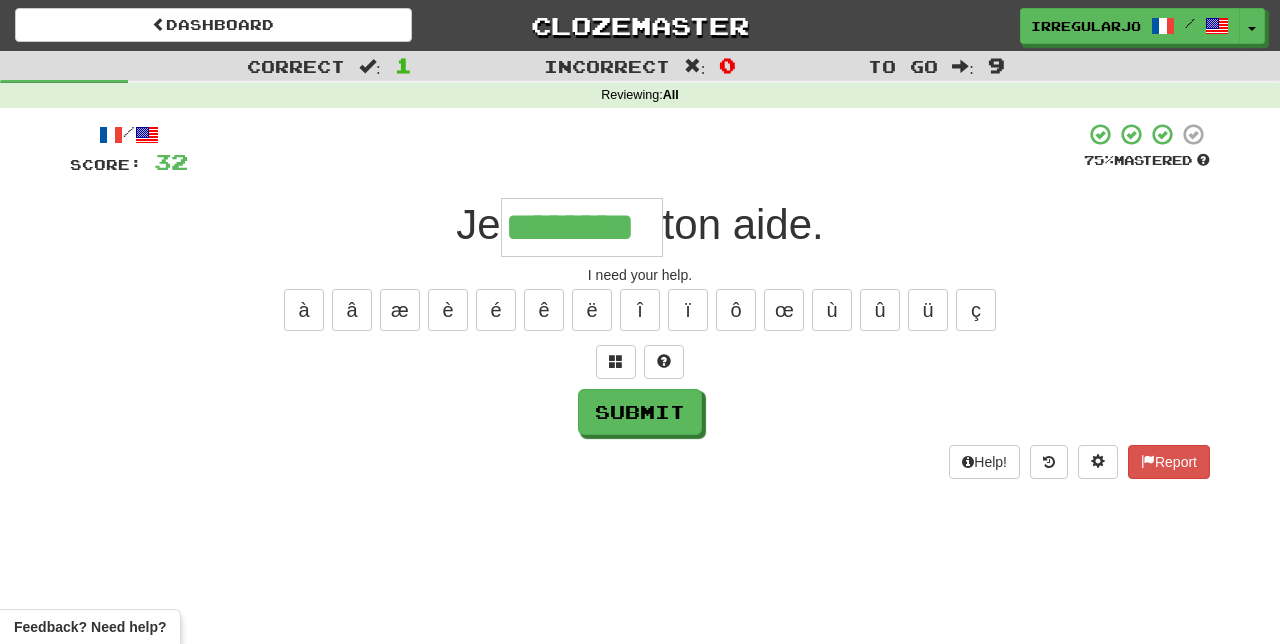 type on "********" 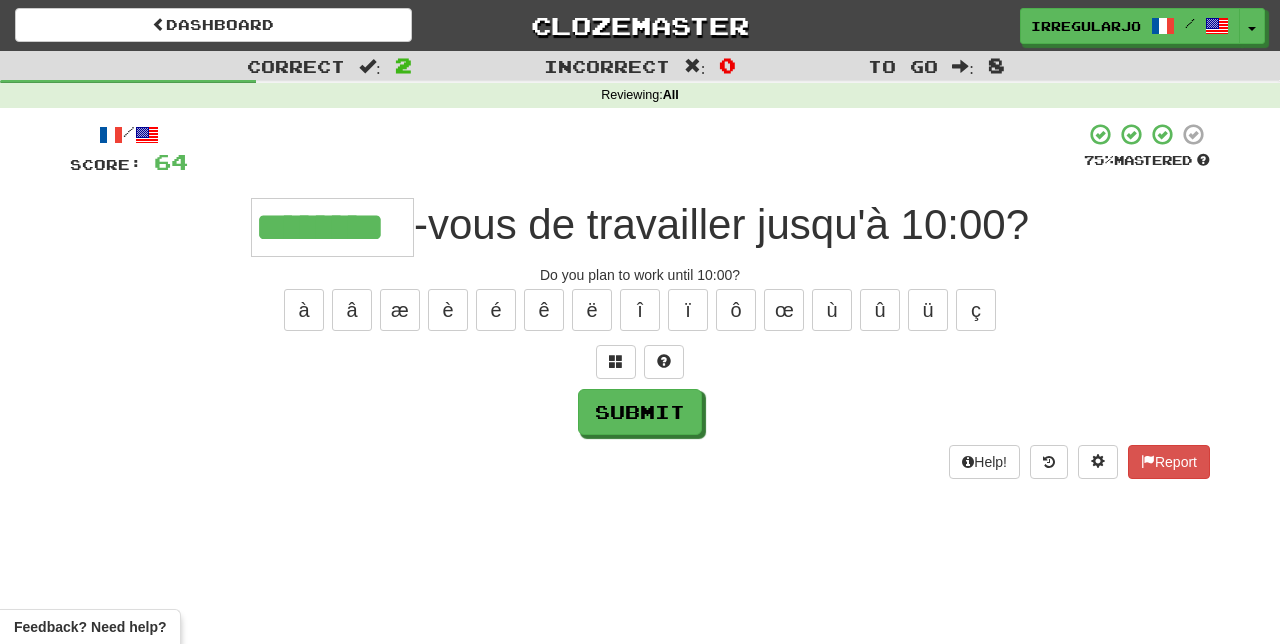 type on "********" 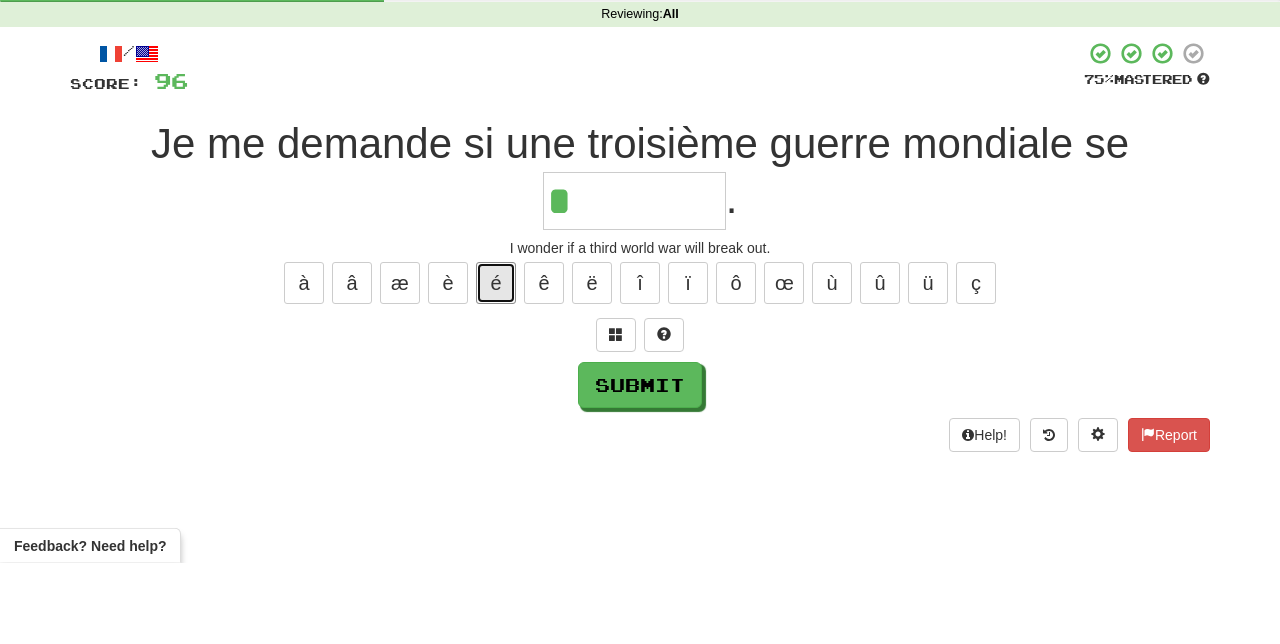 click on "é" at bounding box center [496, 364] 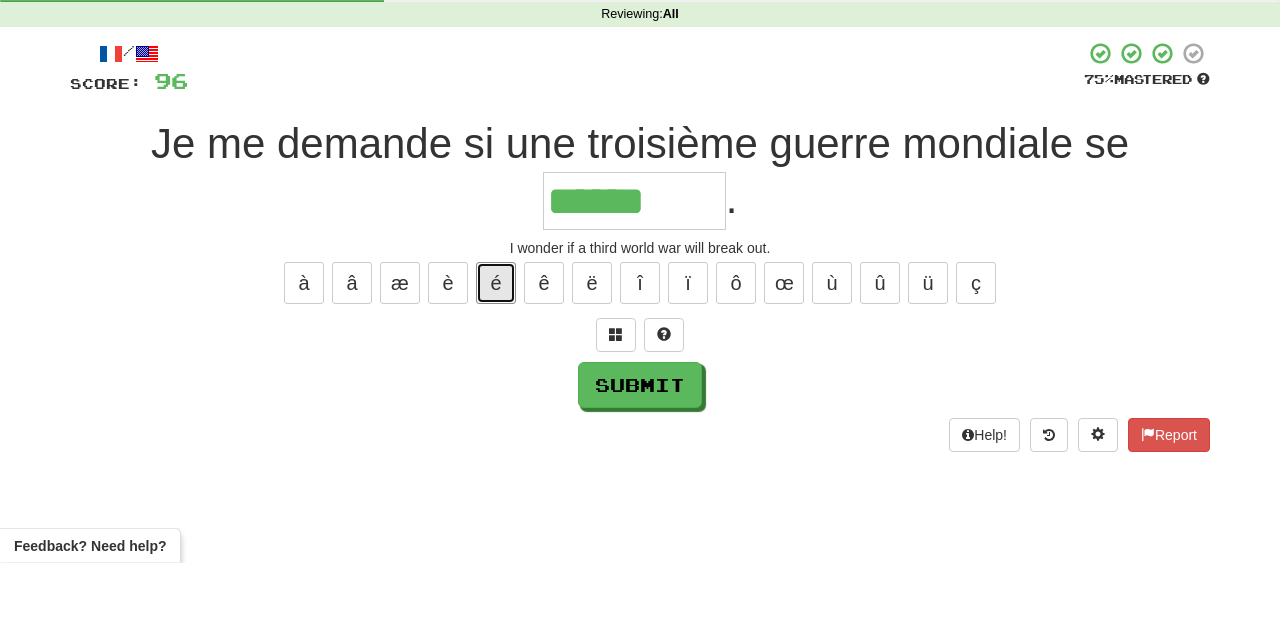 click on "é" at bounding box center (496, 364) 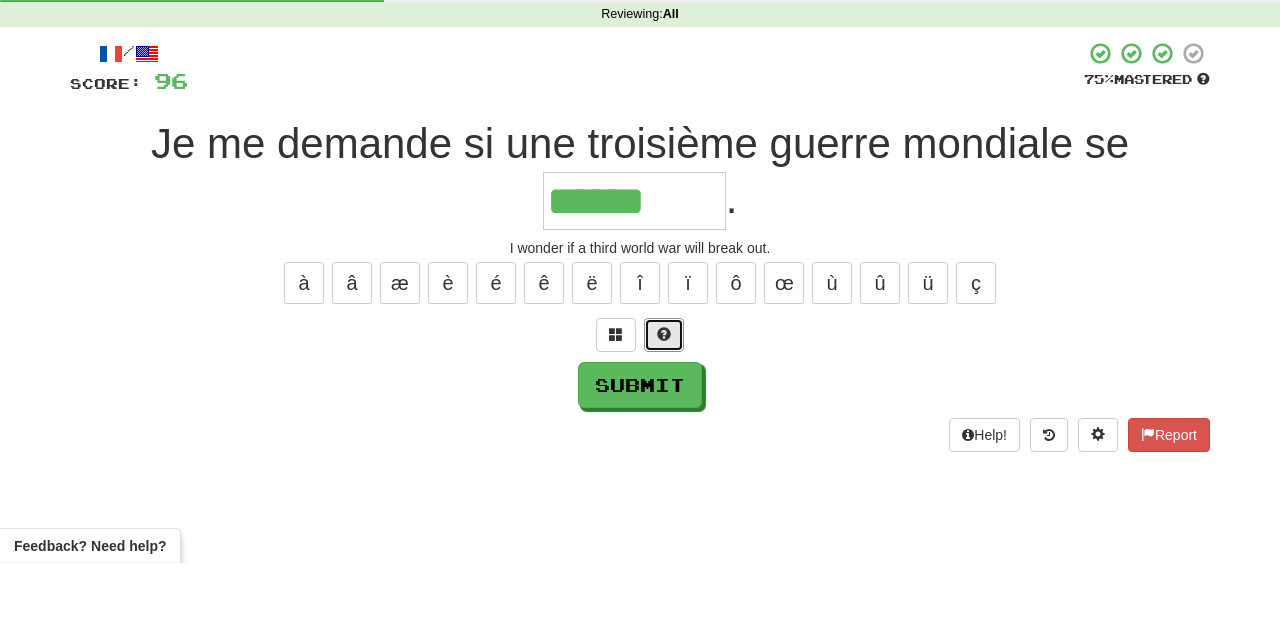 click at bounding box center [664, 416] 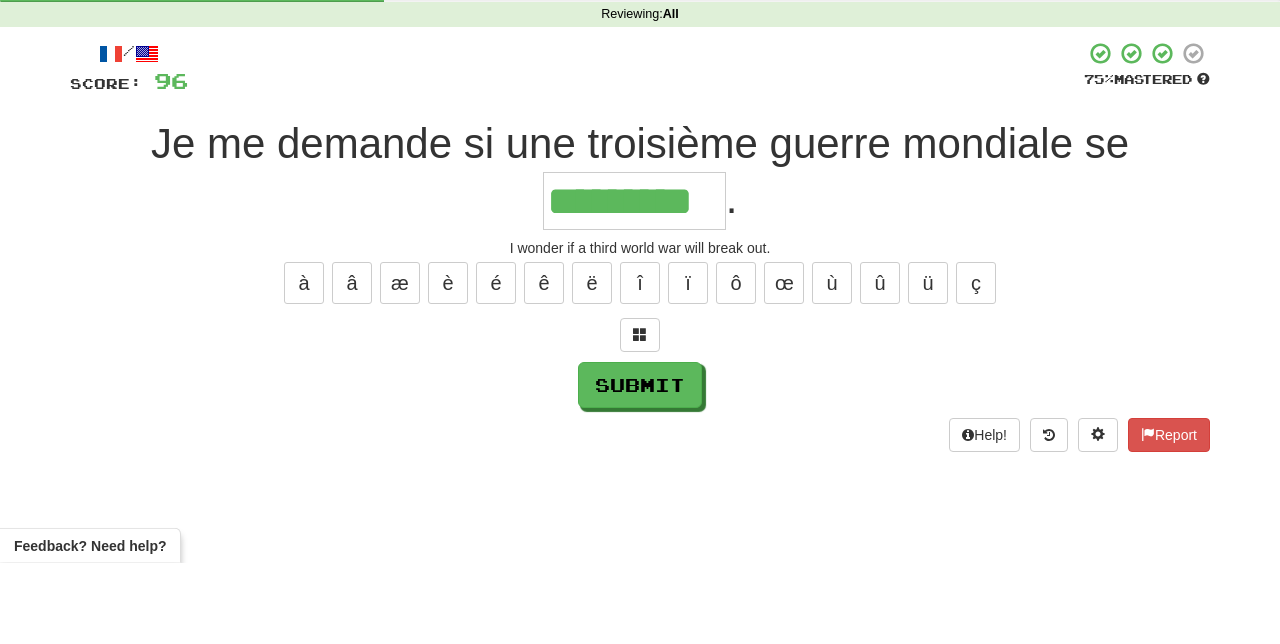 type on "*********" 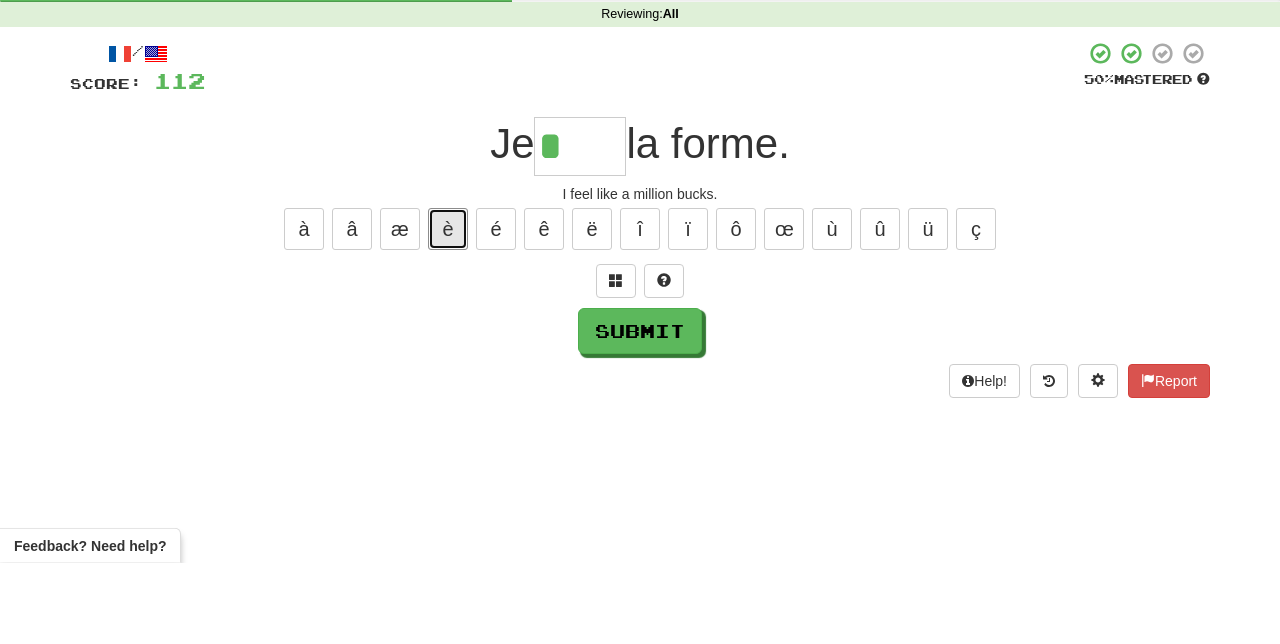 click on "è" at bounding box center [448, 310] 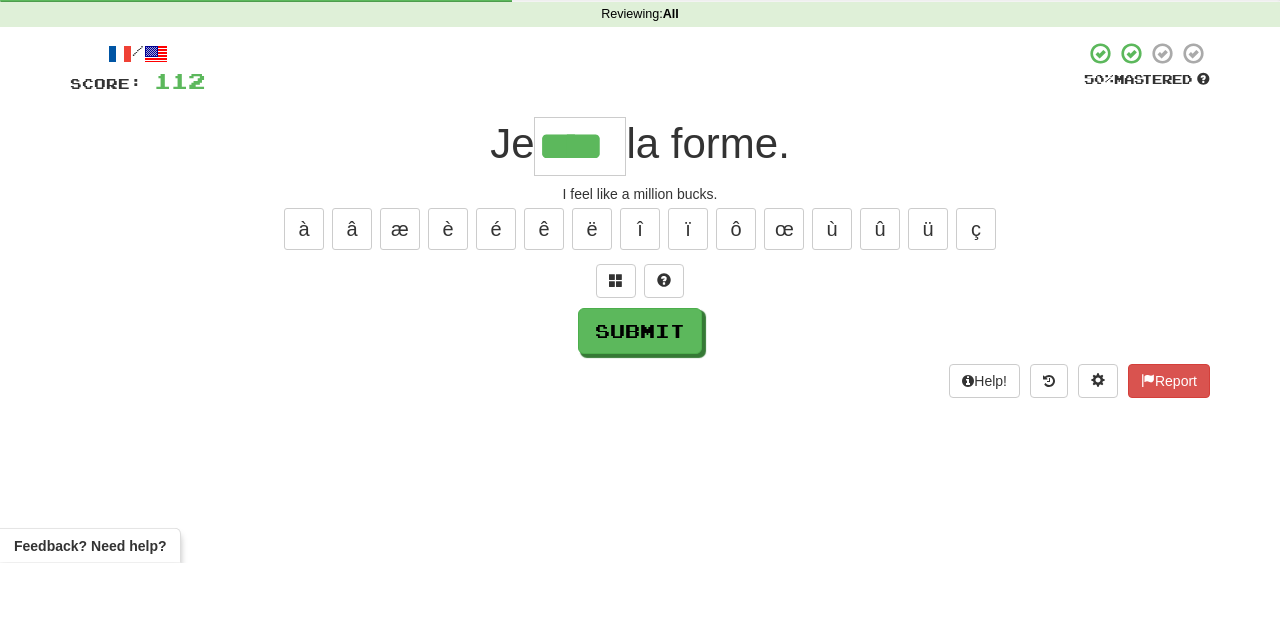 type on "****" 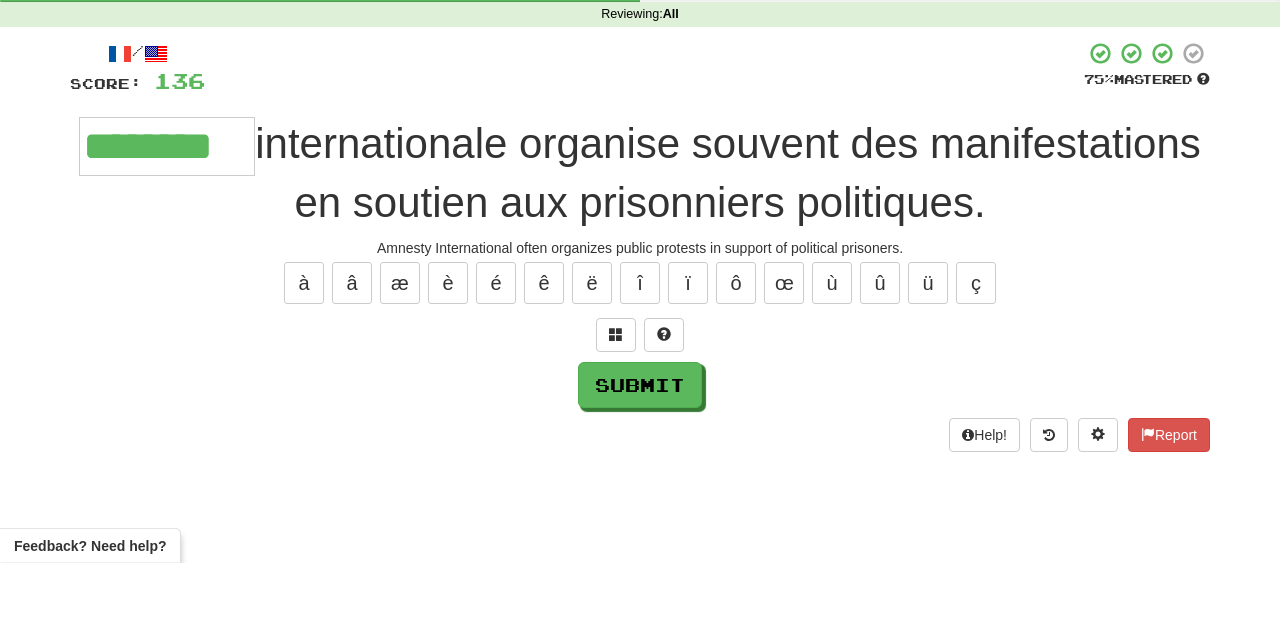type on "********" 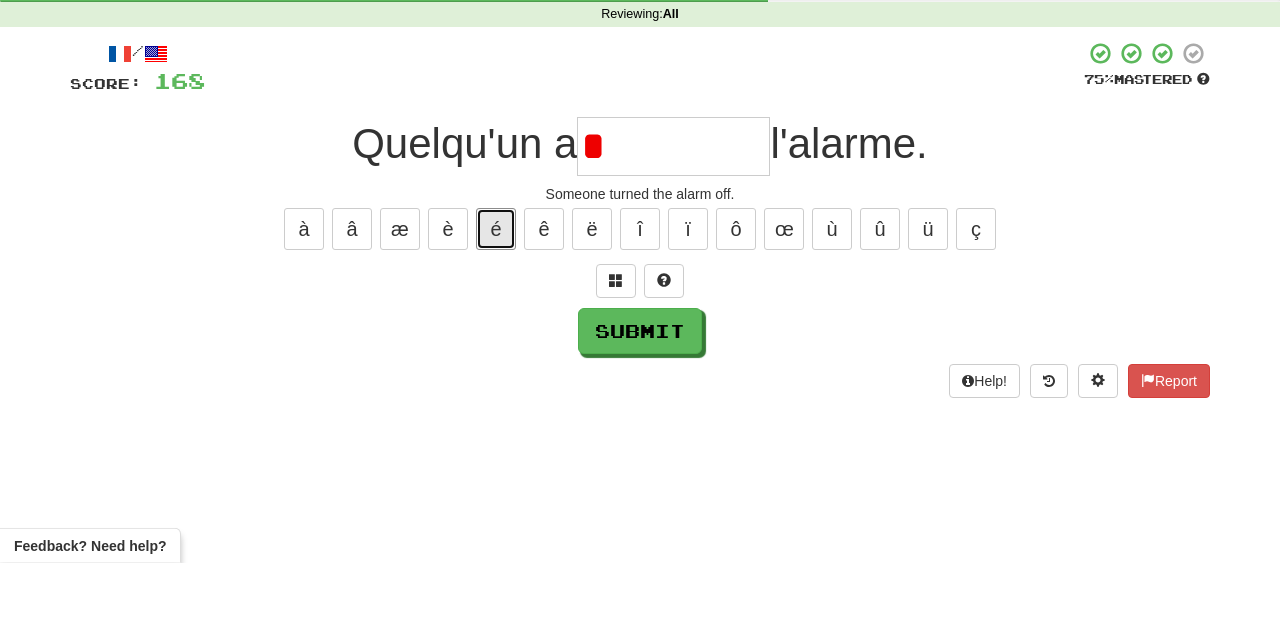 click on "é" at bounding box center (496, 310) 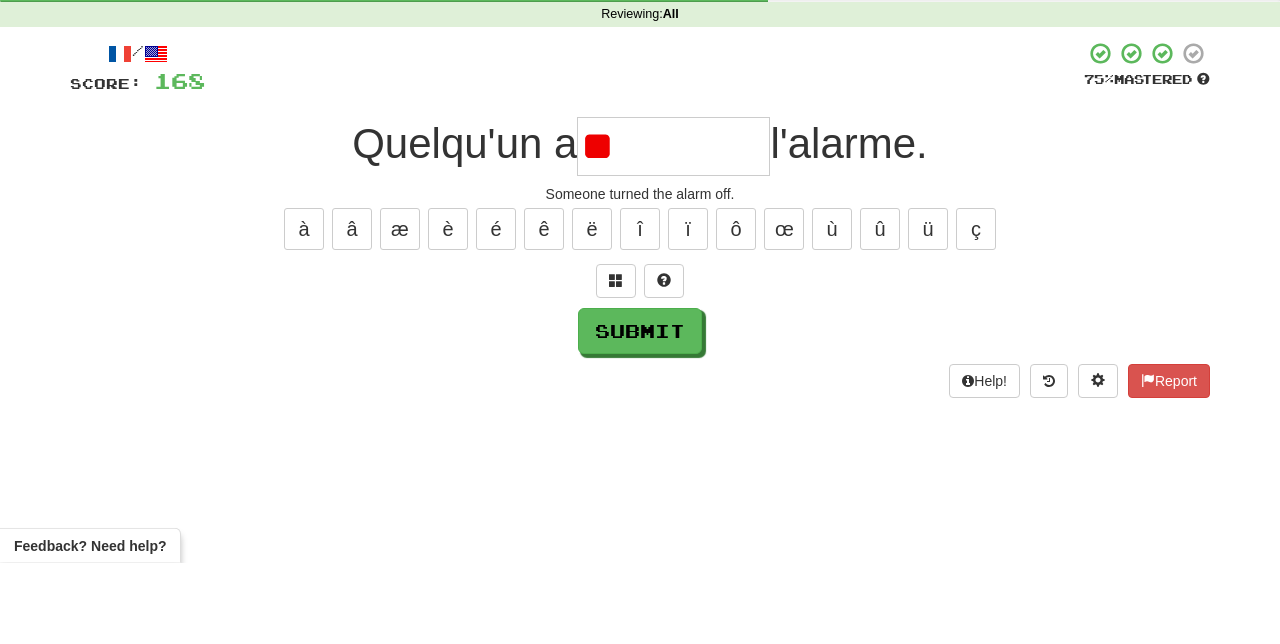 type on "*" 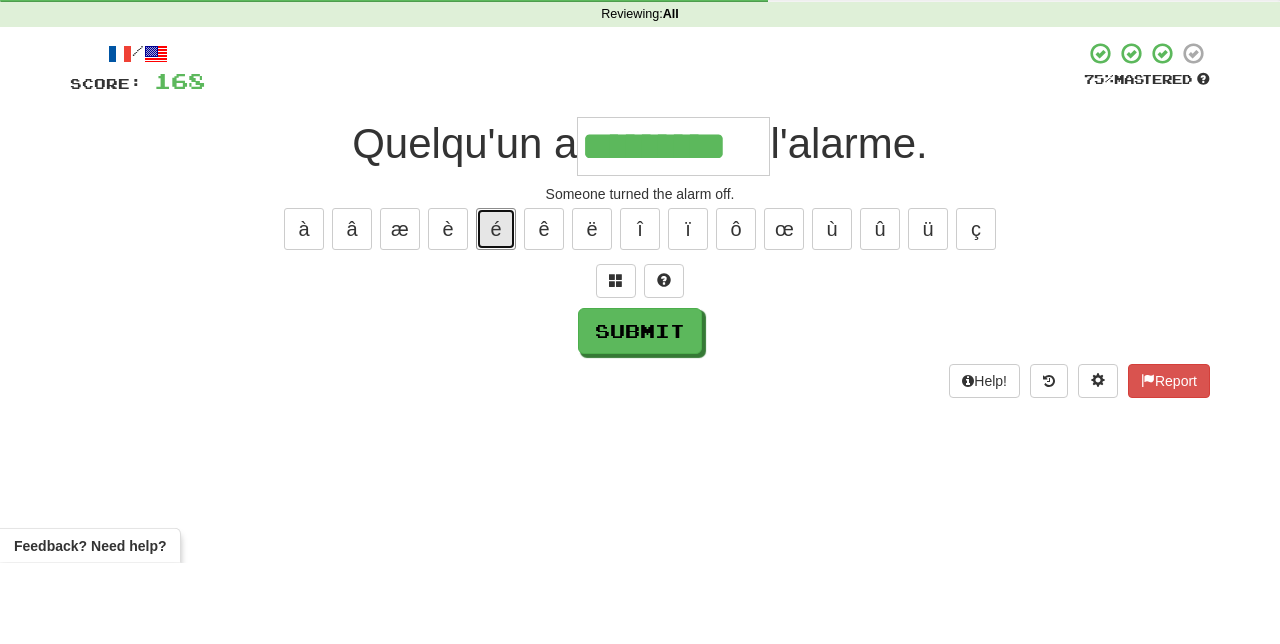 click on "é" at bounding box center (496, 310) 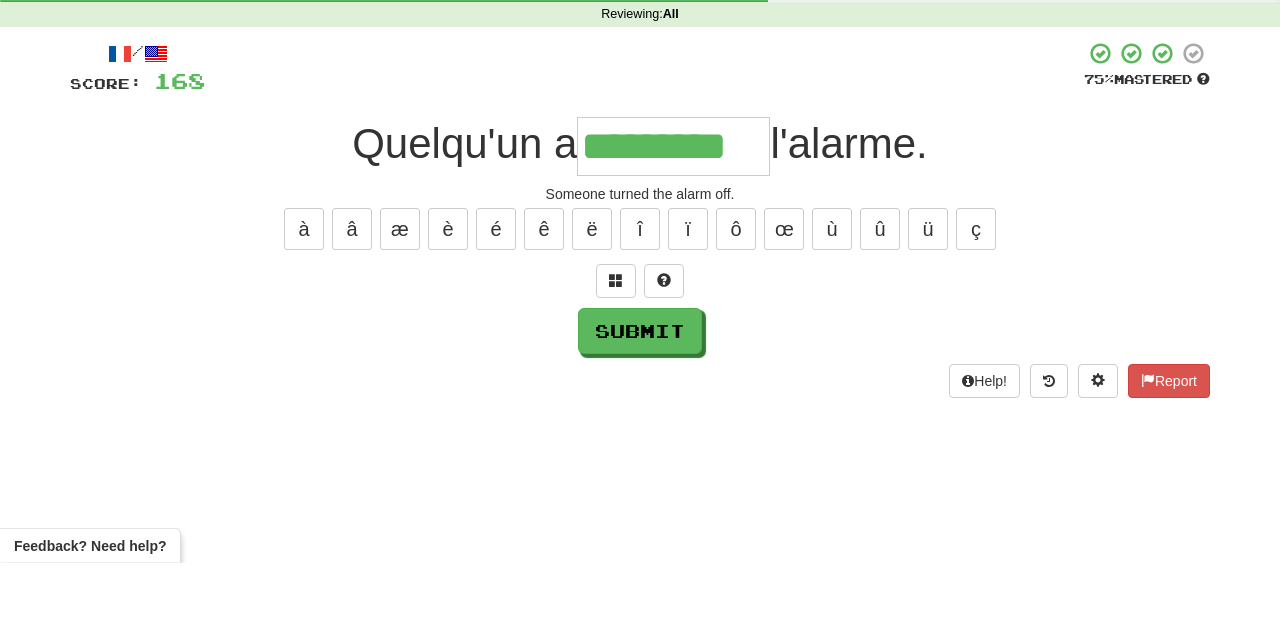 type on "**********" 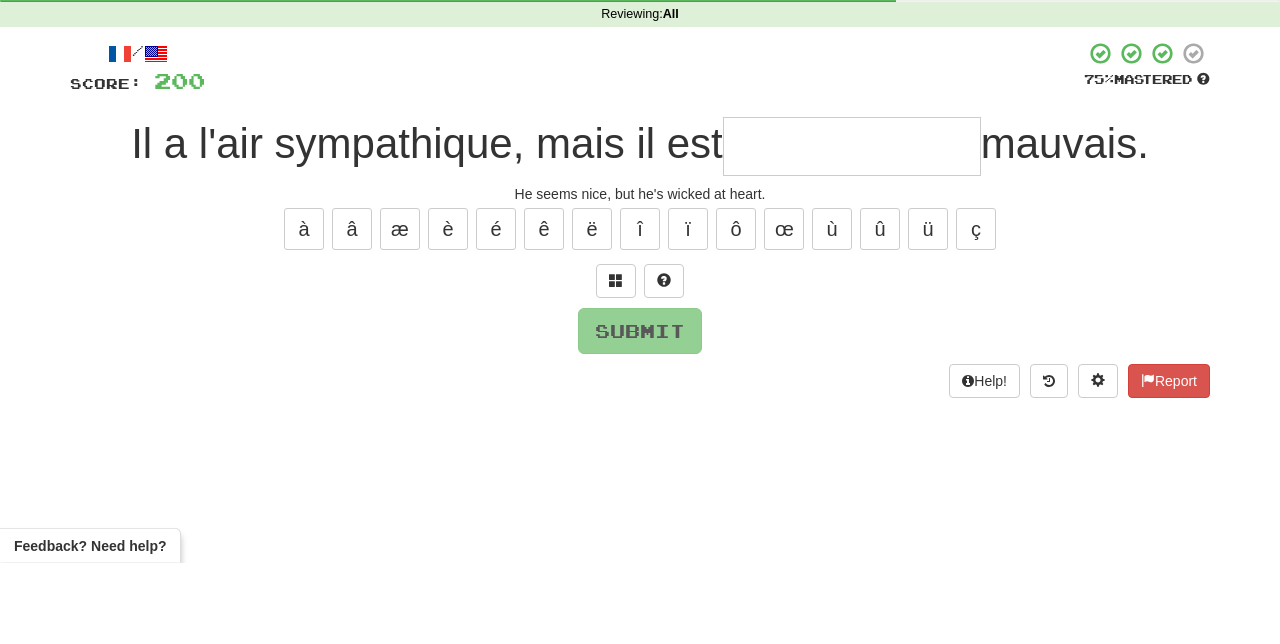type on "*" 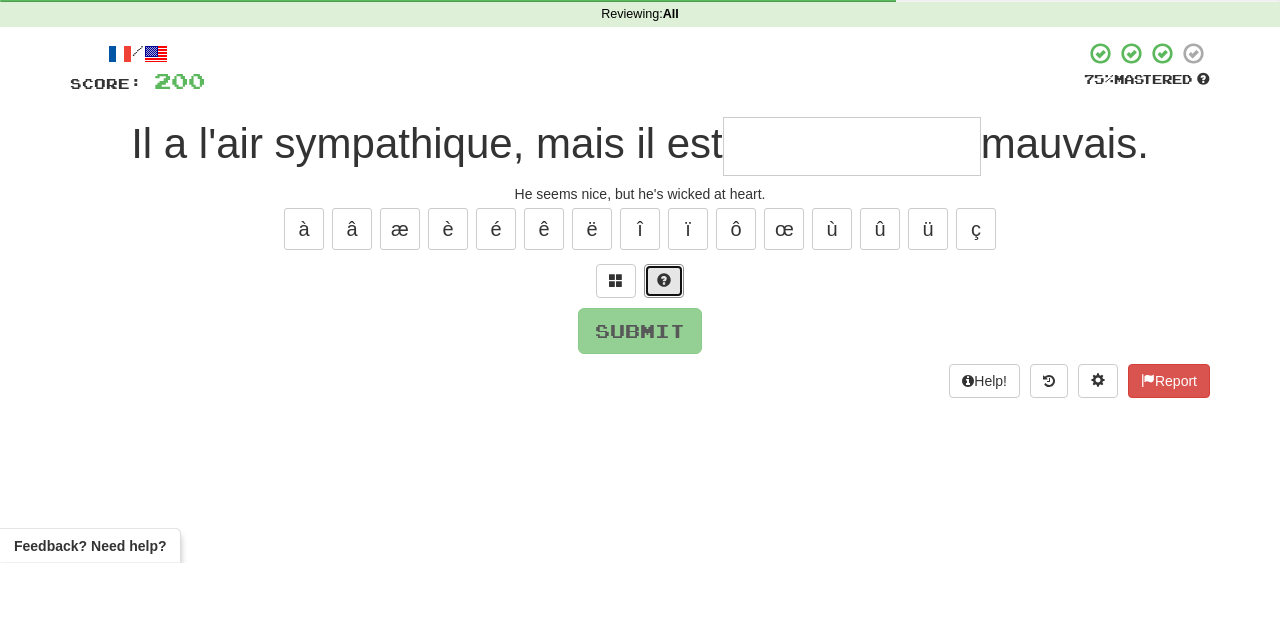 click at bounding box center (664, 362) 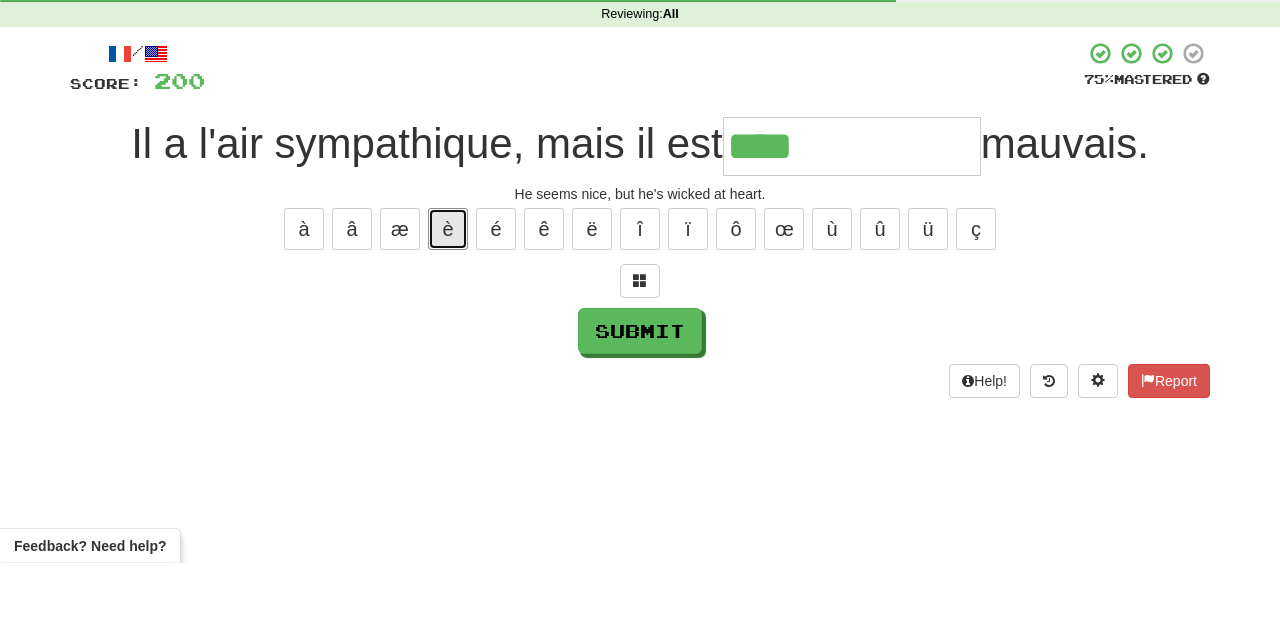 click on "è" at bounding box center [448, 310] 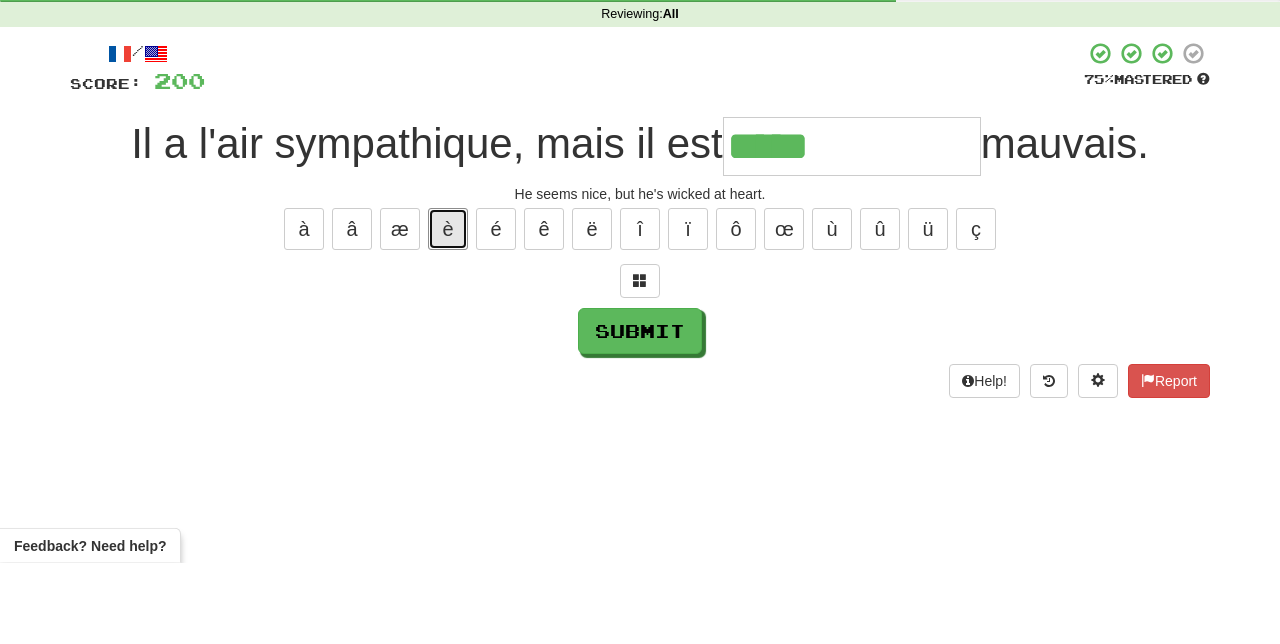 click on "è" at bounding box center (448, 310) 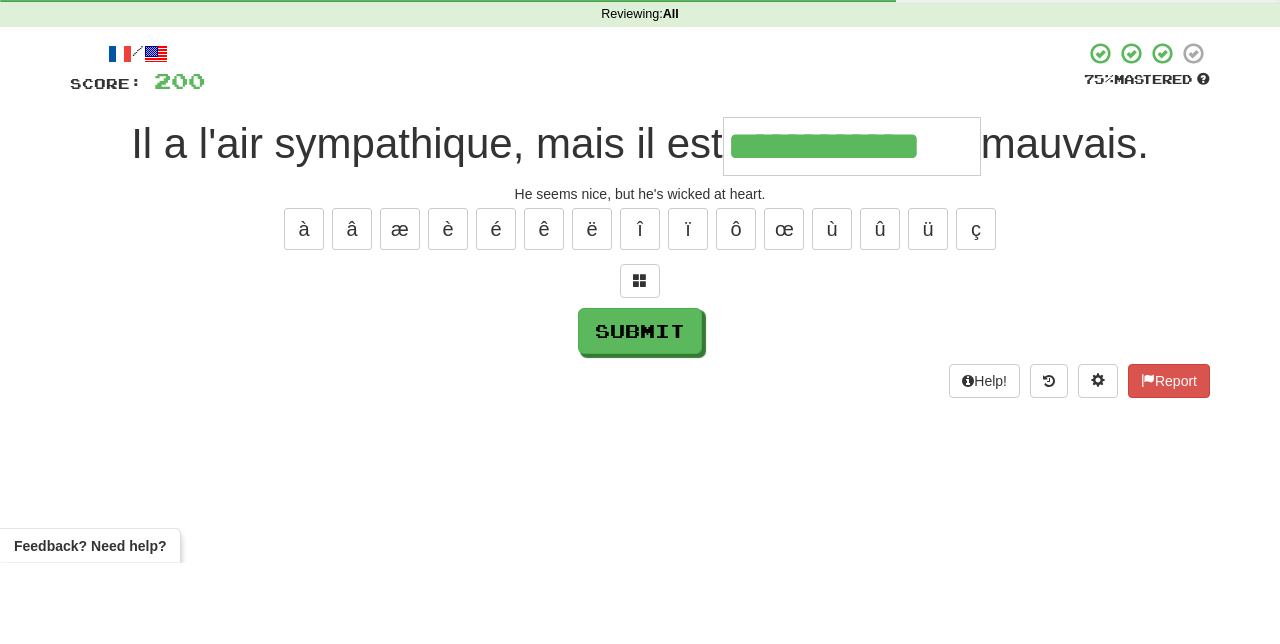 type on "**********" 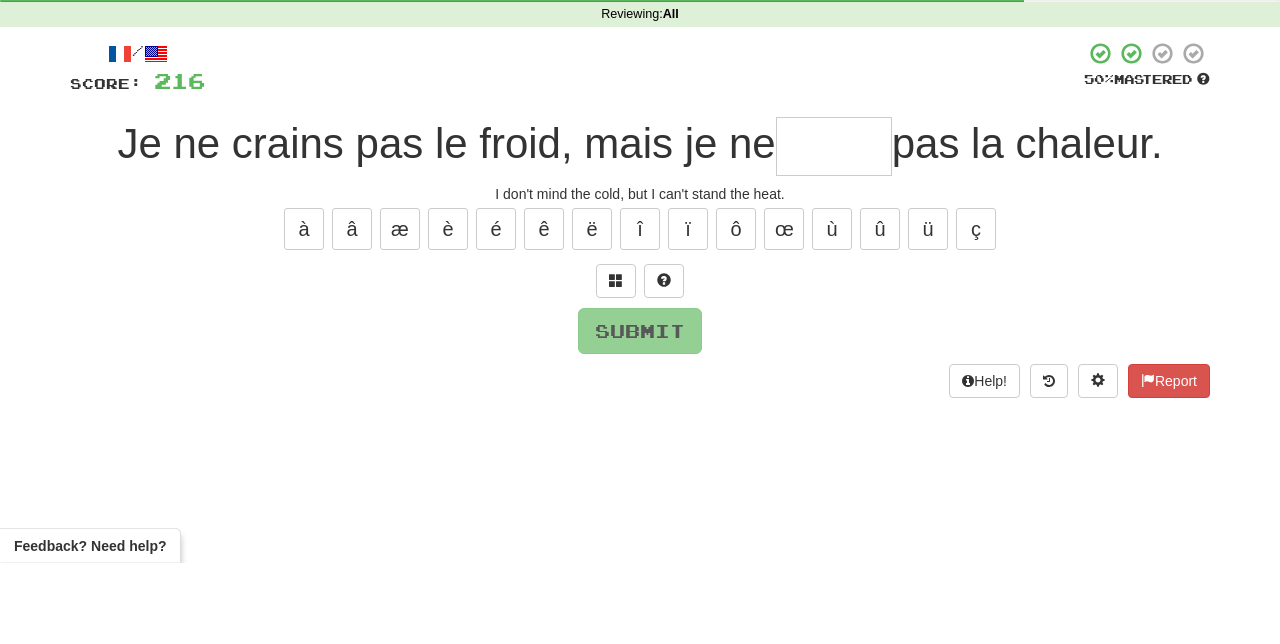 type on "*" 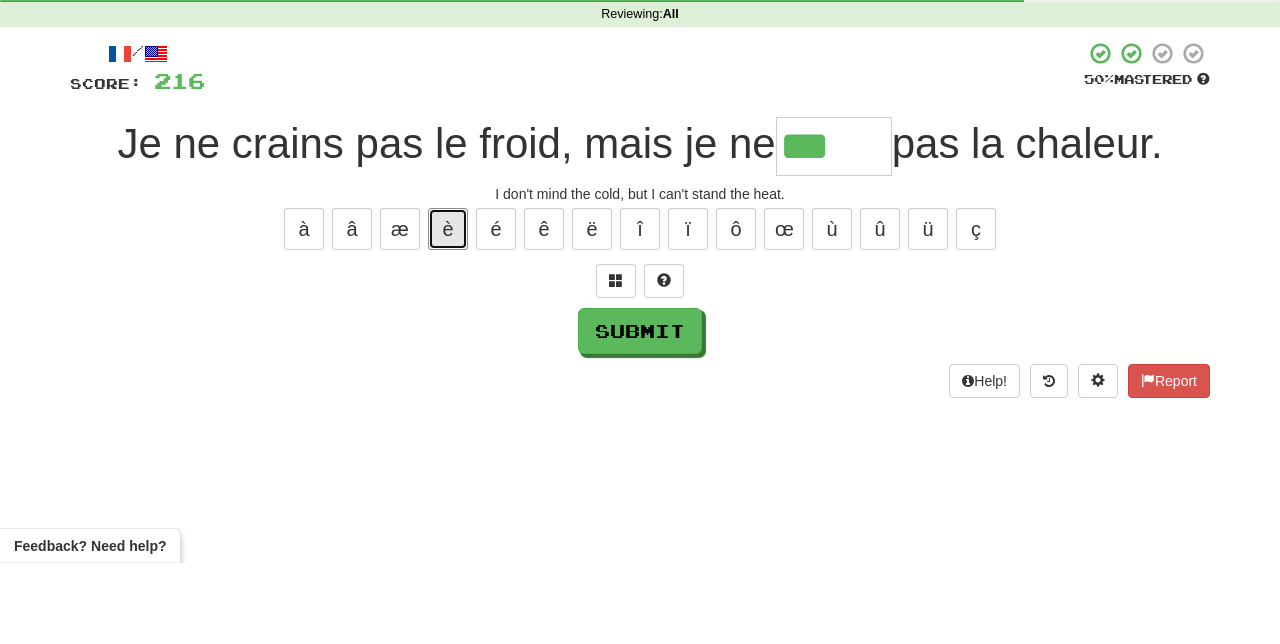 click on "è" at bounding box center [448, 310] 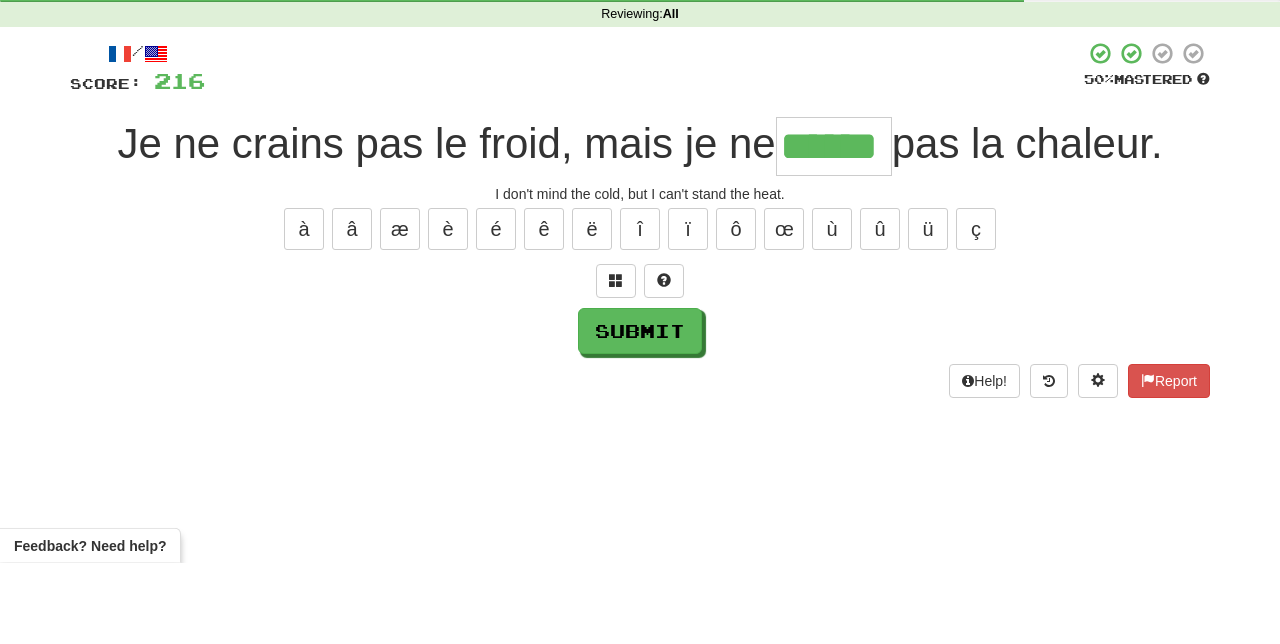 type on "******" 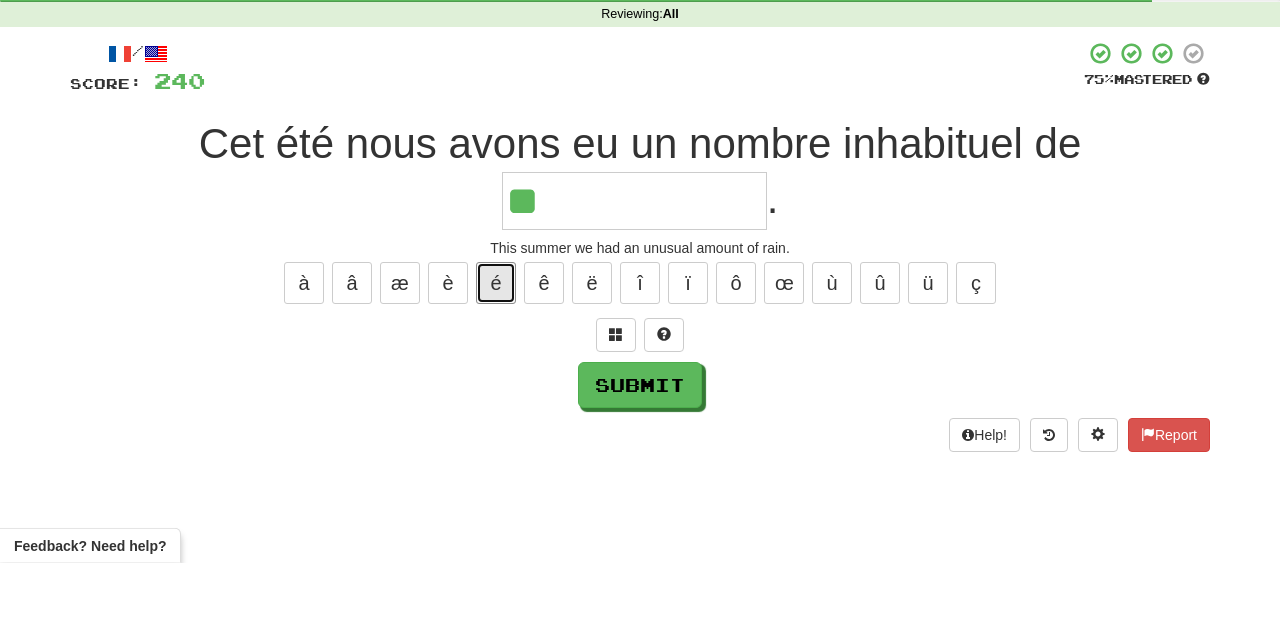click on "é" at bounding box center [496, 364] 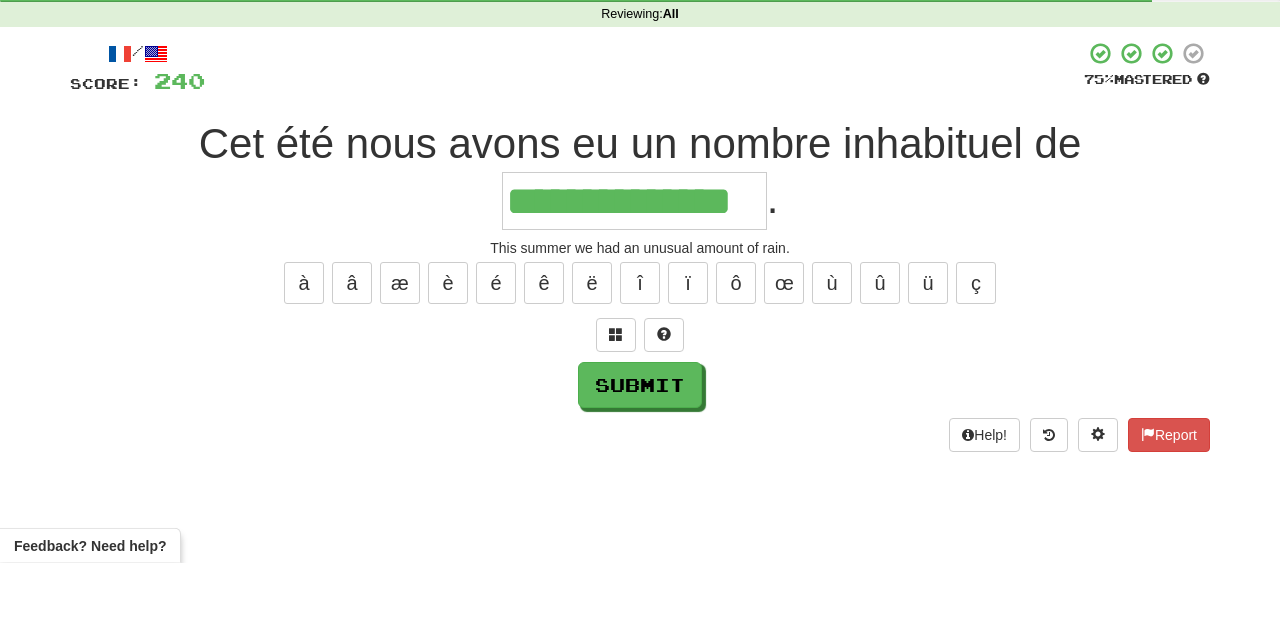 type on "**********" 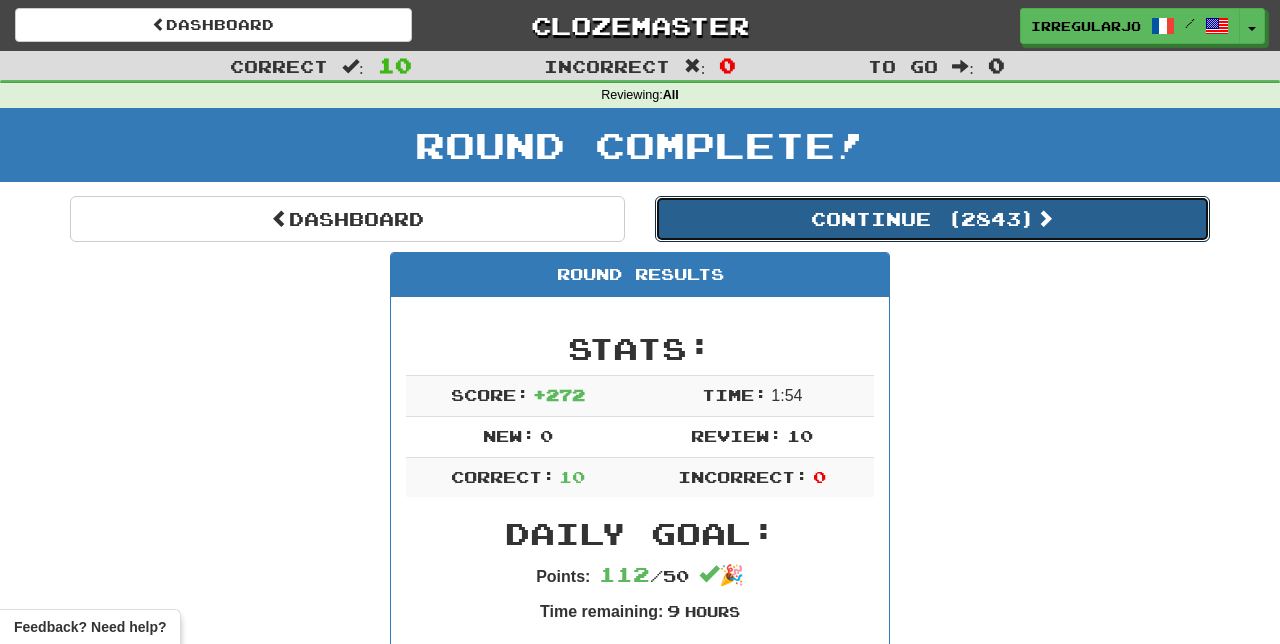 click at bounding box center (1045, 218) 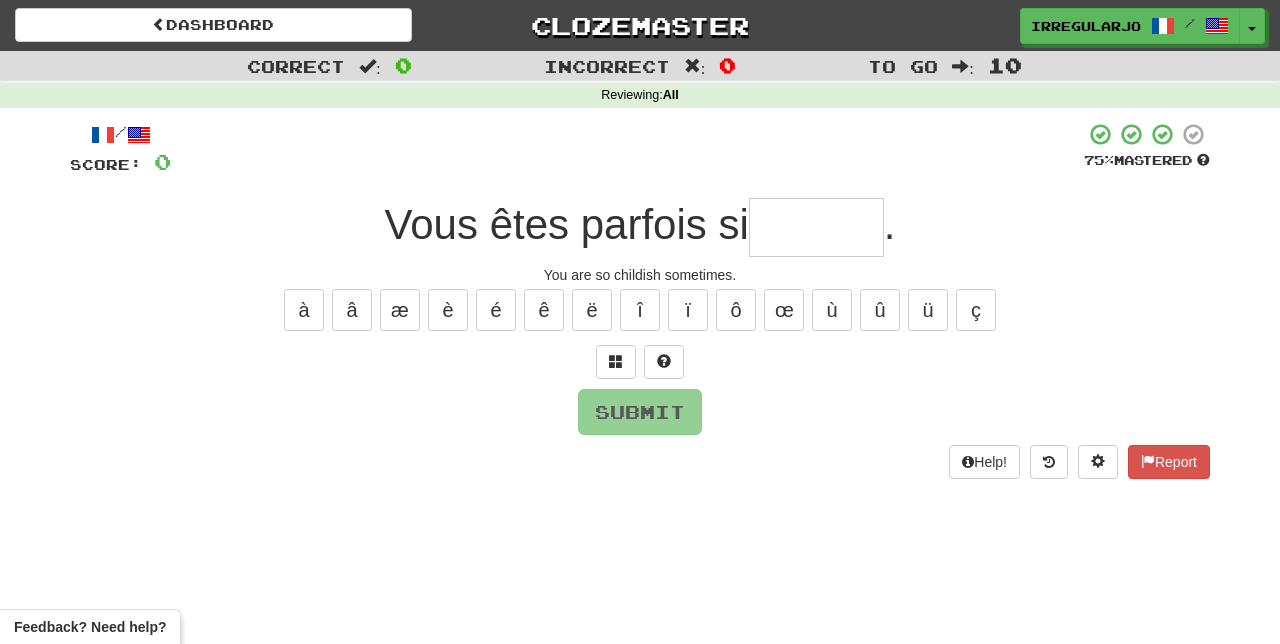 type on "*" 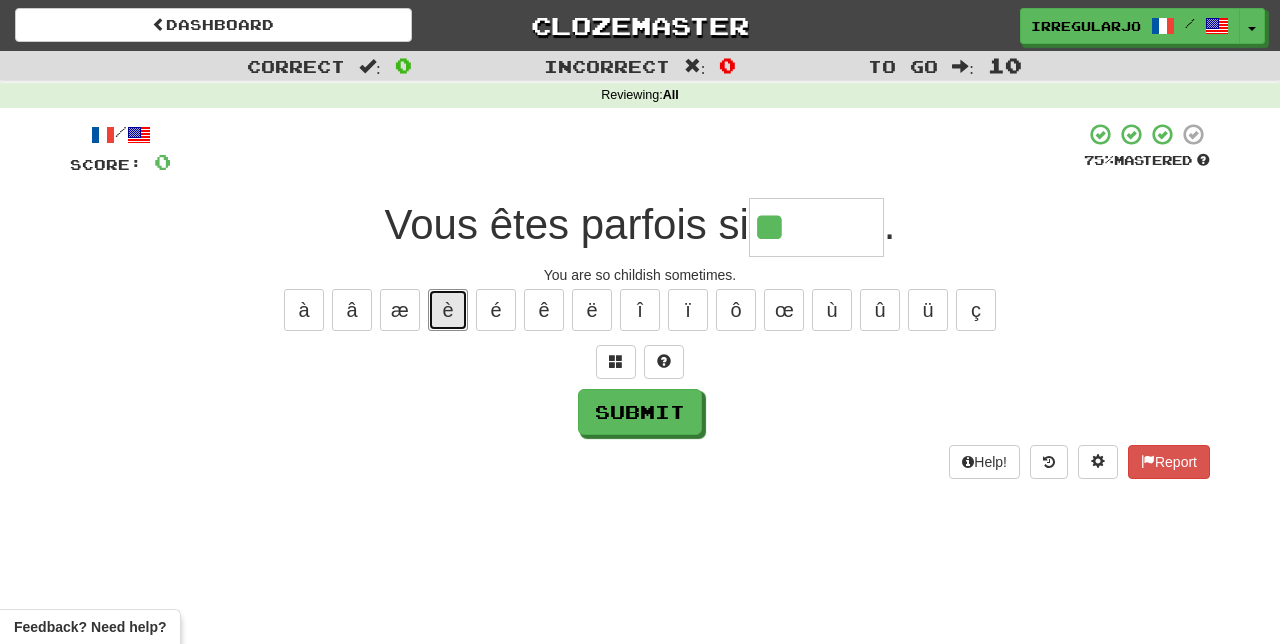 click on "è" at bounding box center [448, 310] 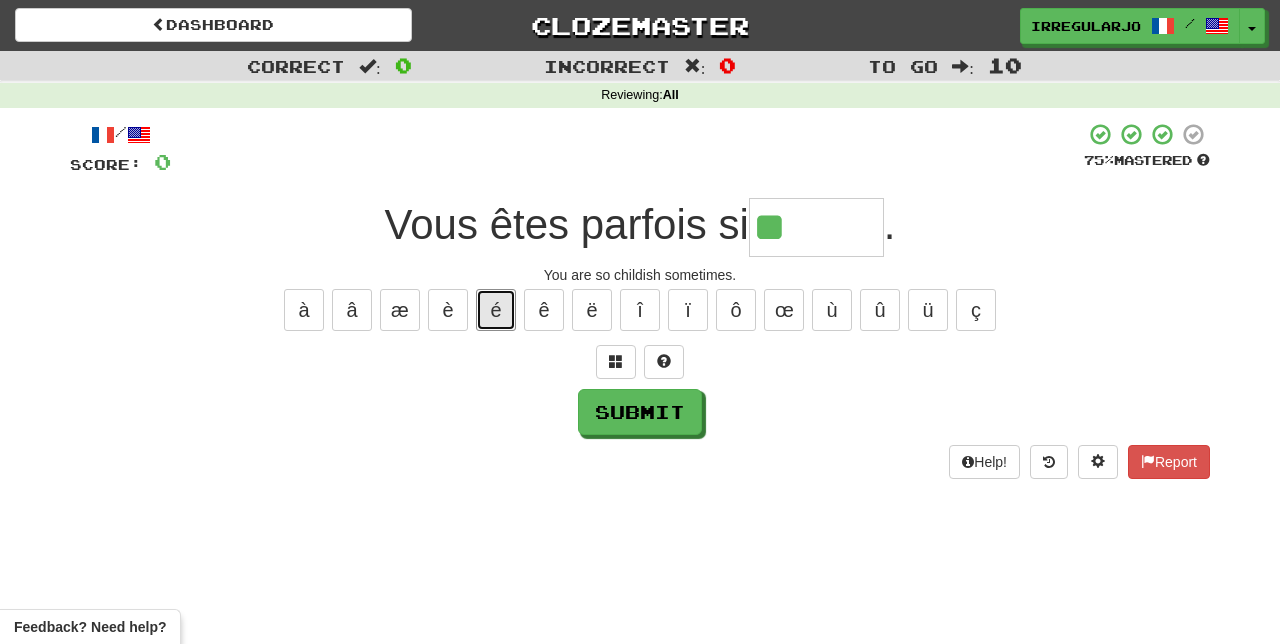 click on "é" at bounding box center [496, 310] 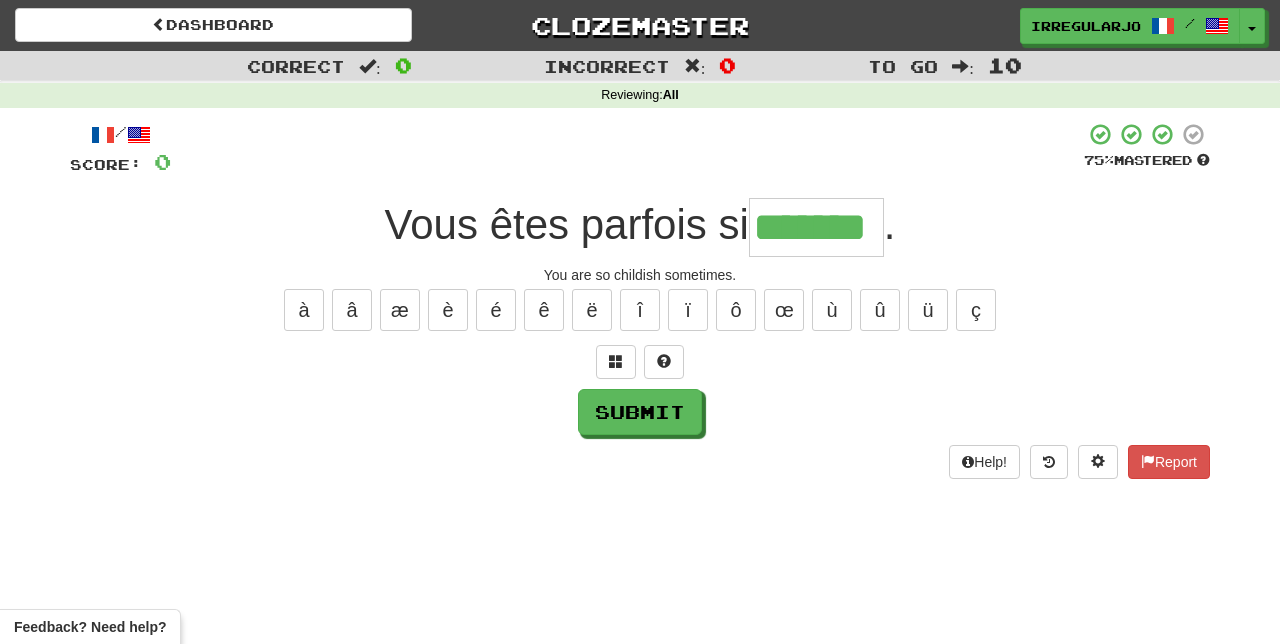type on "*******" 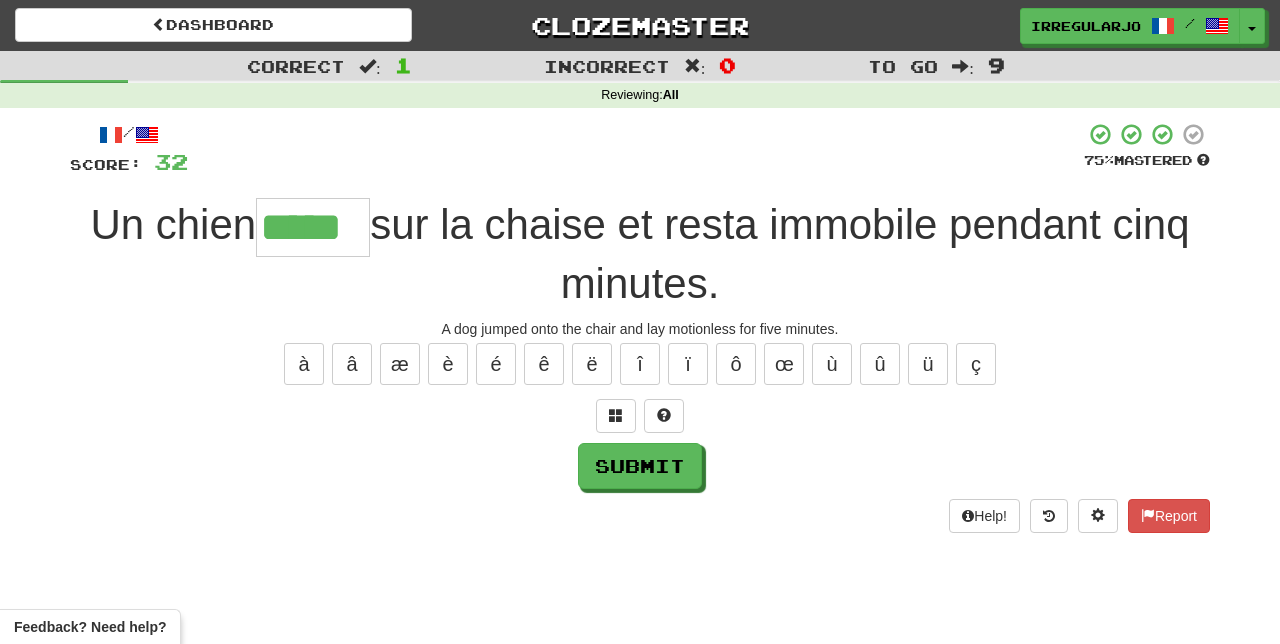 type on "*****" 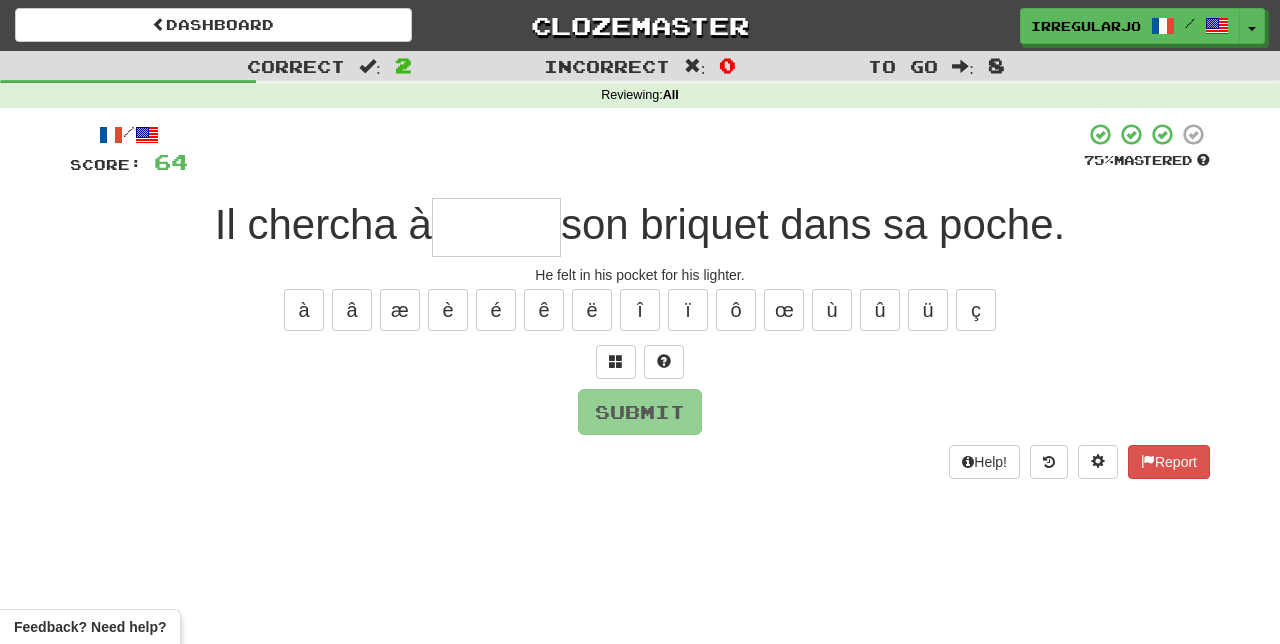type on "*" 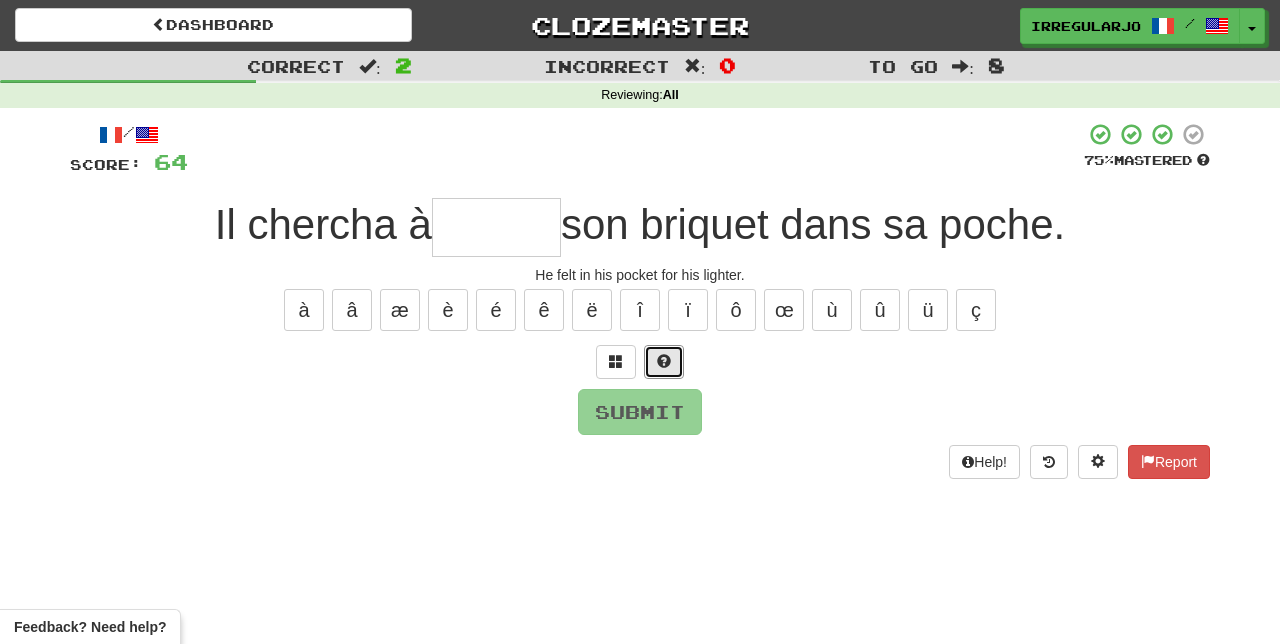 click at bounding box center (664, 361) 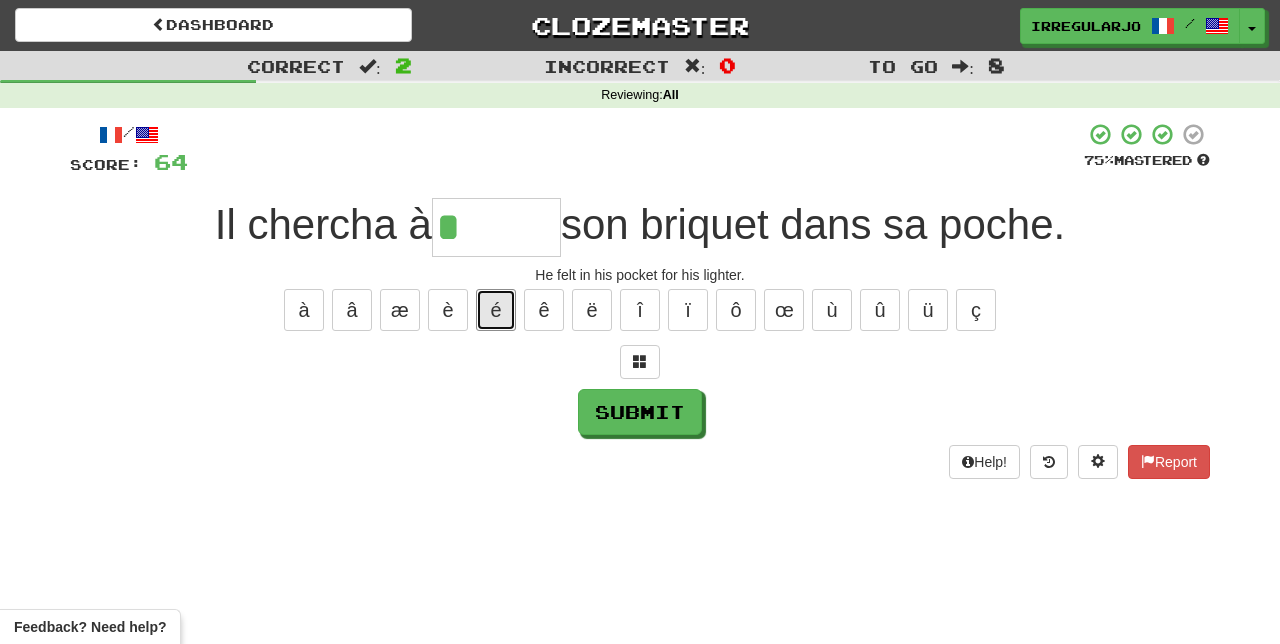 click on "é" at bounding box center [496, 310] 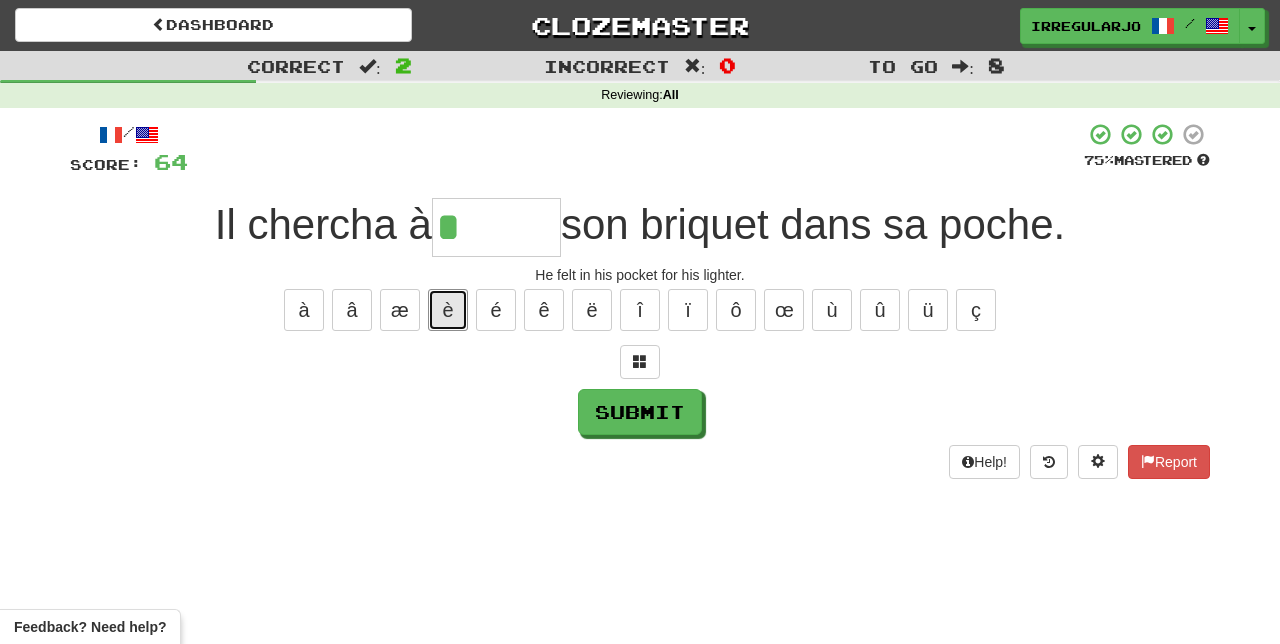 click on "è" at bounding box center [448, 310] 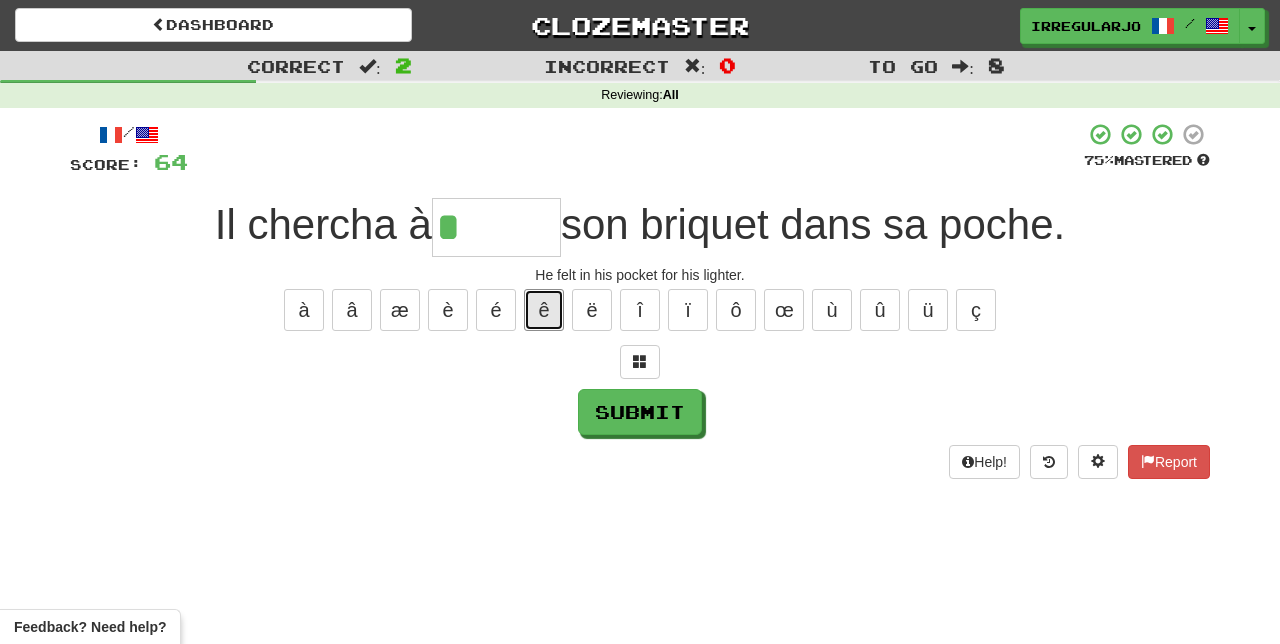 click on "ê" at bounding box center [544, 310] 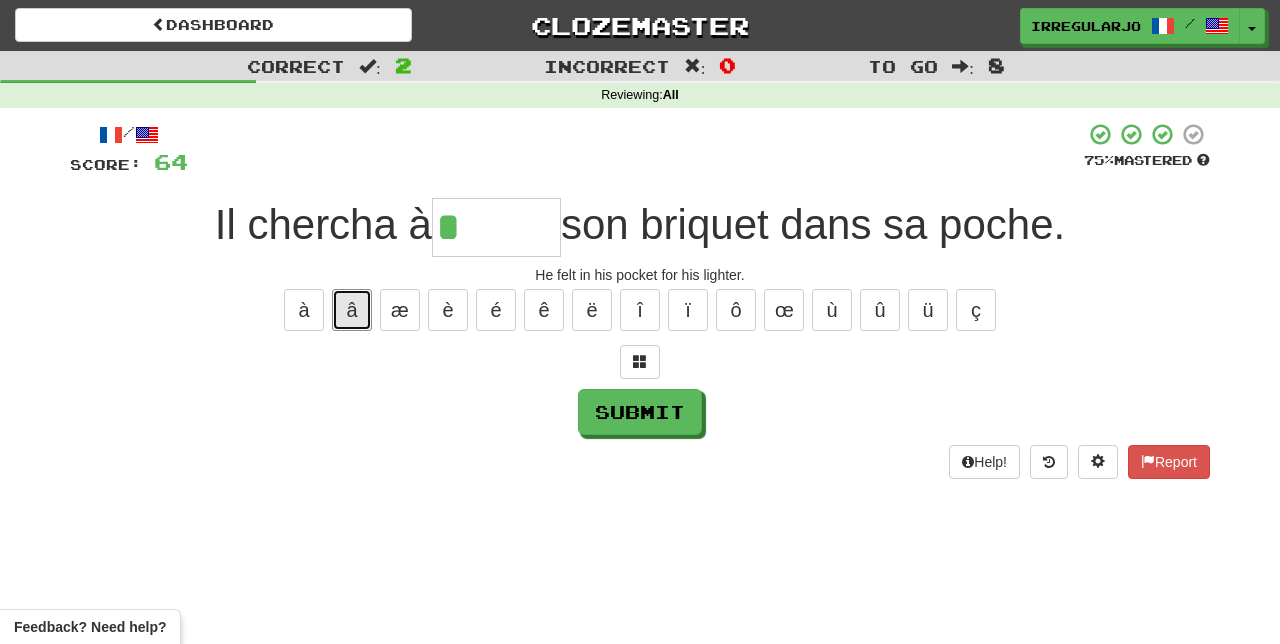 click on "â" at bounding box center (352, 310) 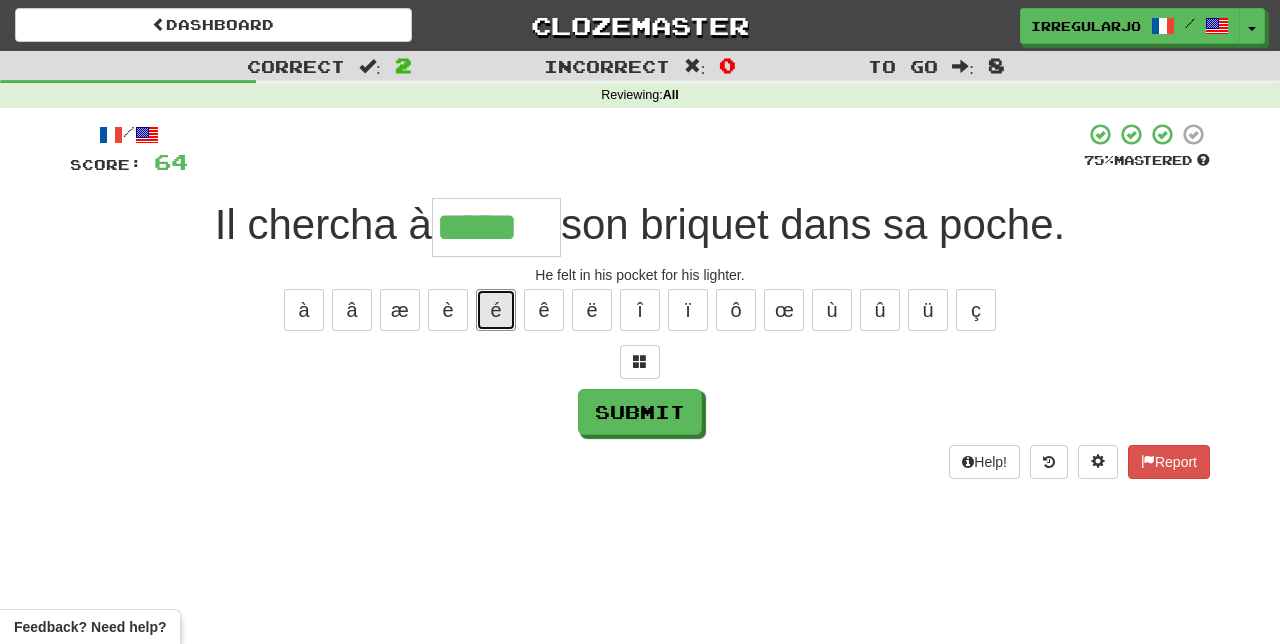 click on "é" at bounding box center (496, 310) 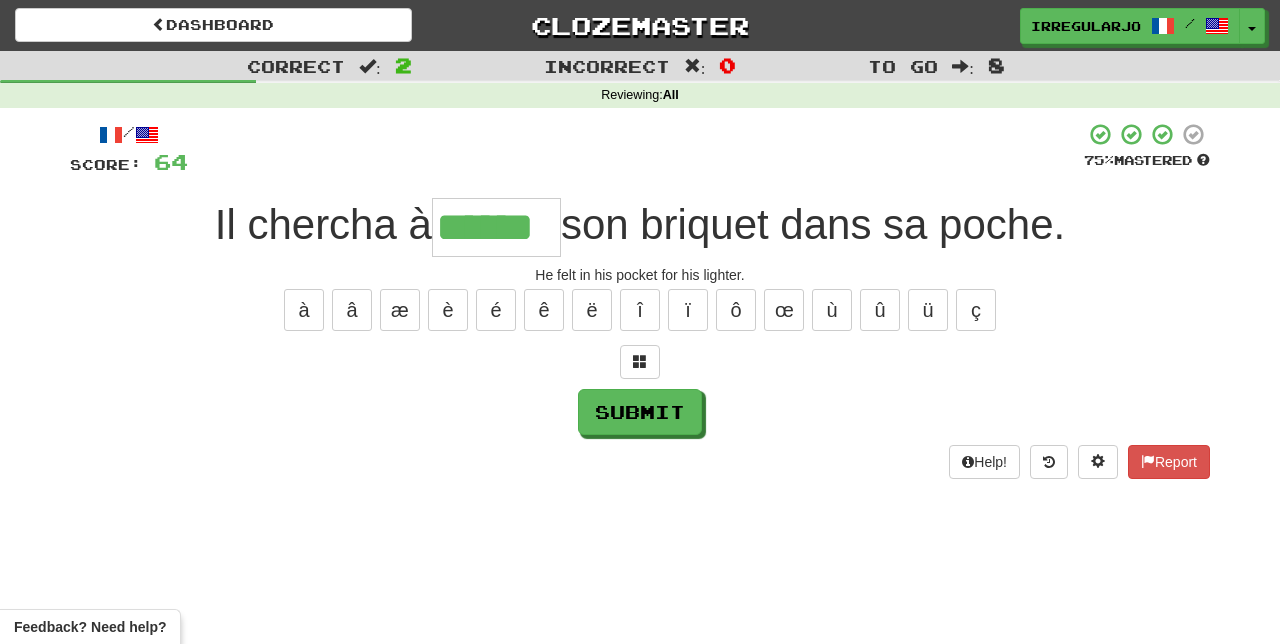 type on "******" 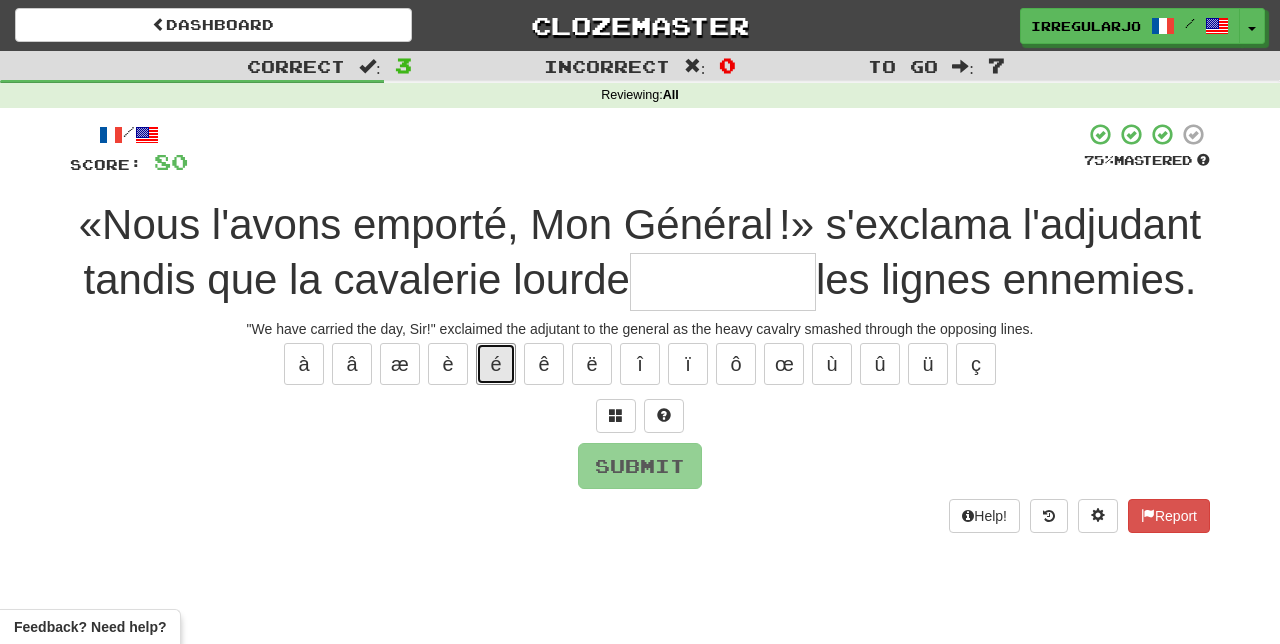 click on "é" at bounding box center (496, 364) 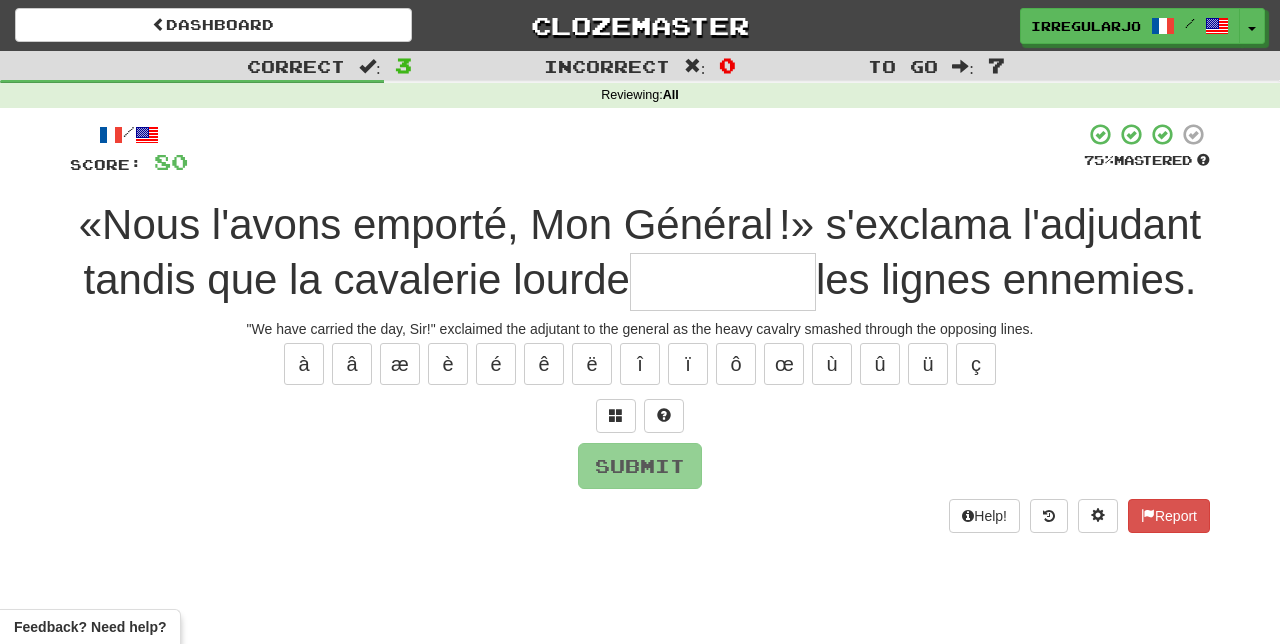type on "*" 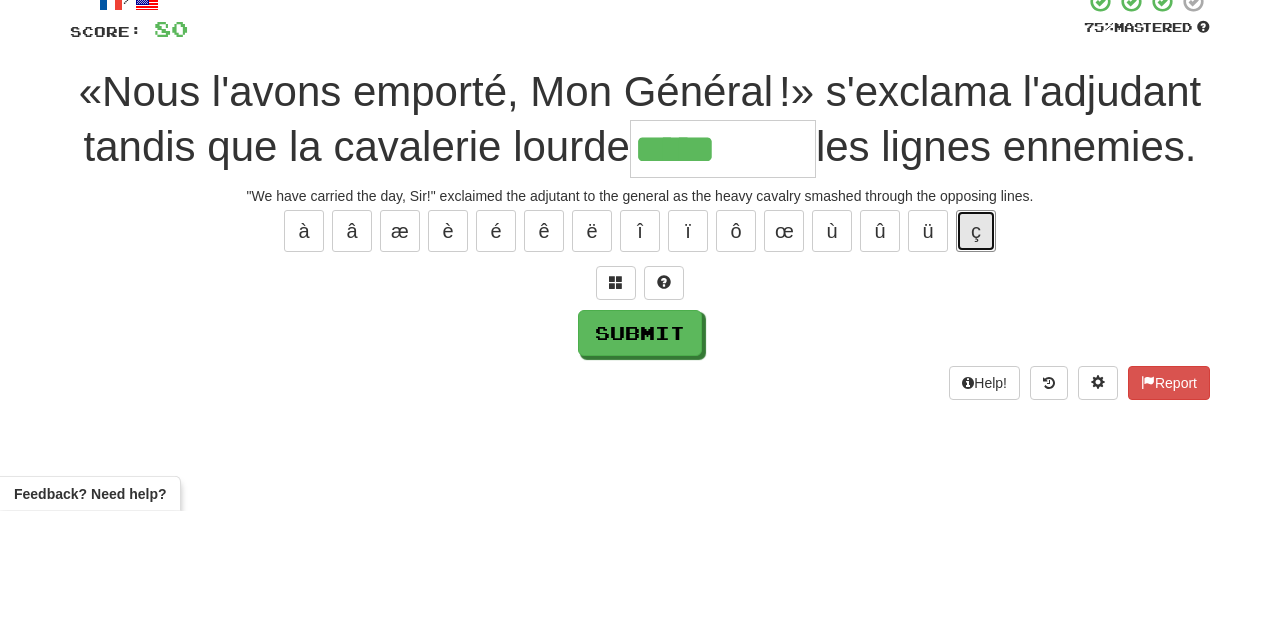click on "ç" at bounding box center (976, 364) 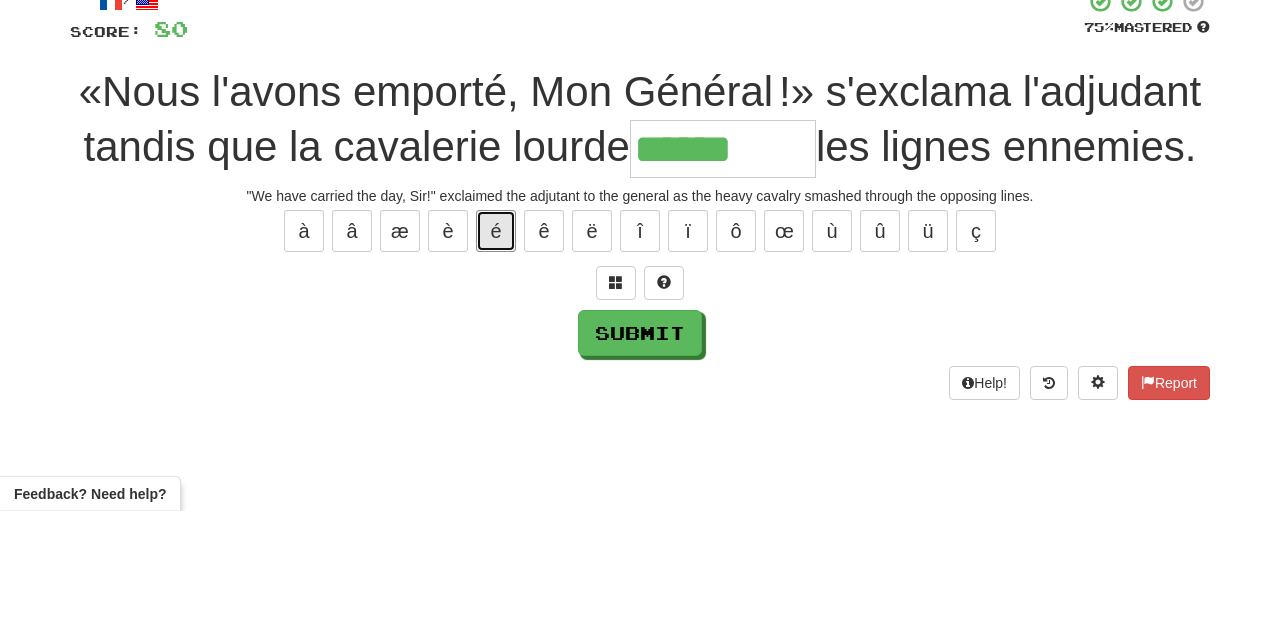 click on "é" at bounding box center [496, 364] 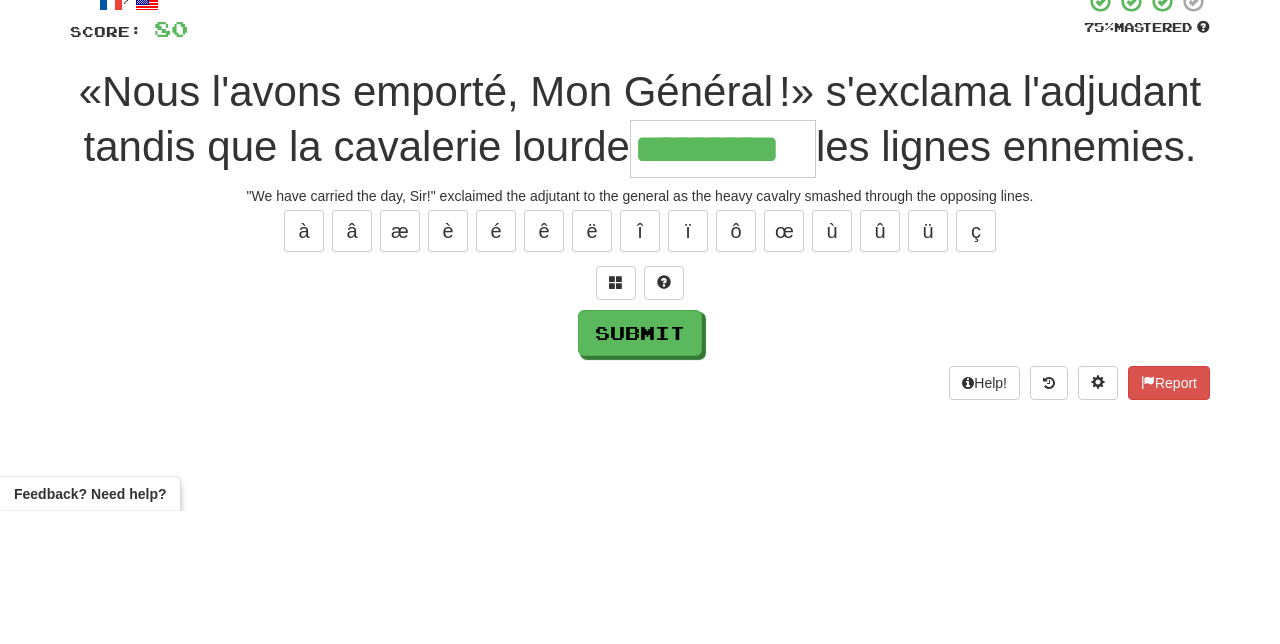 type on "*********" 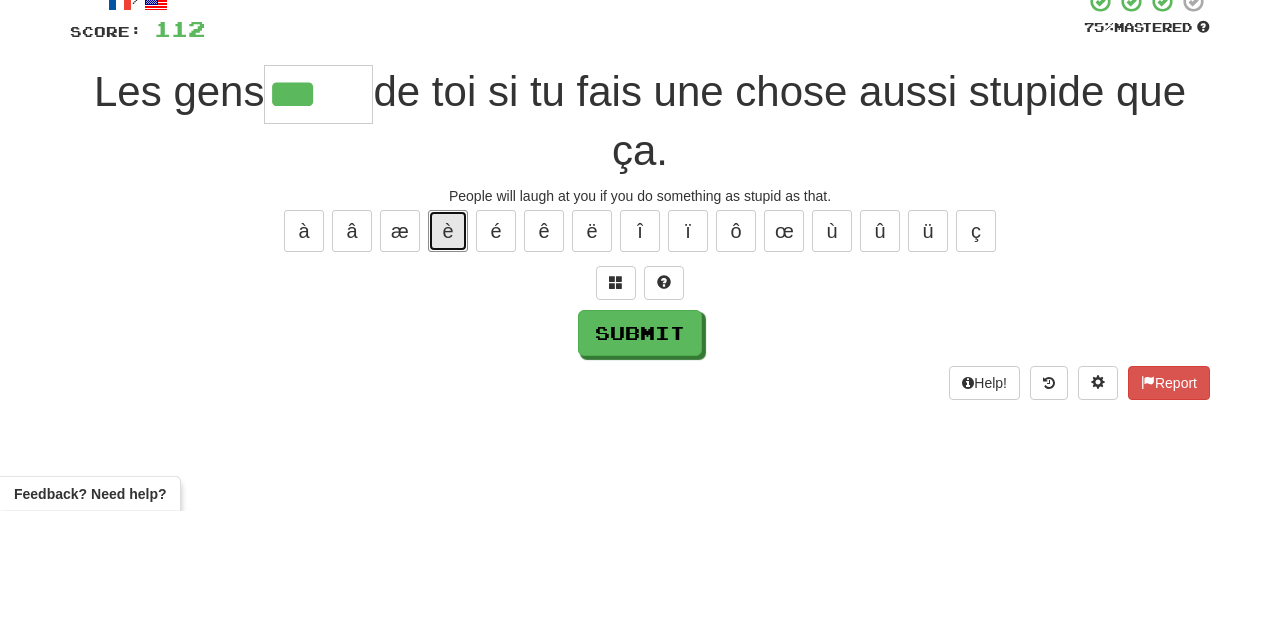 click on "è" at bounding box center [448, 364] 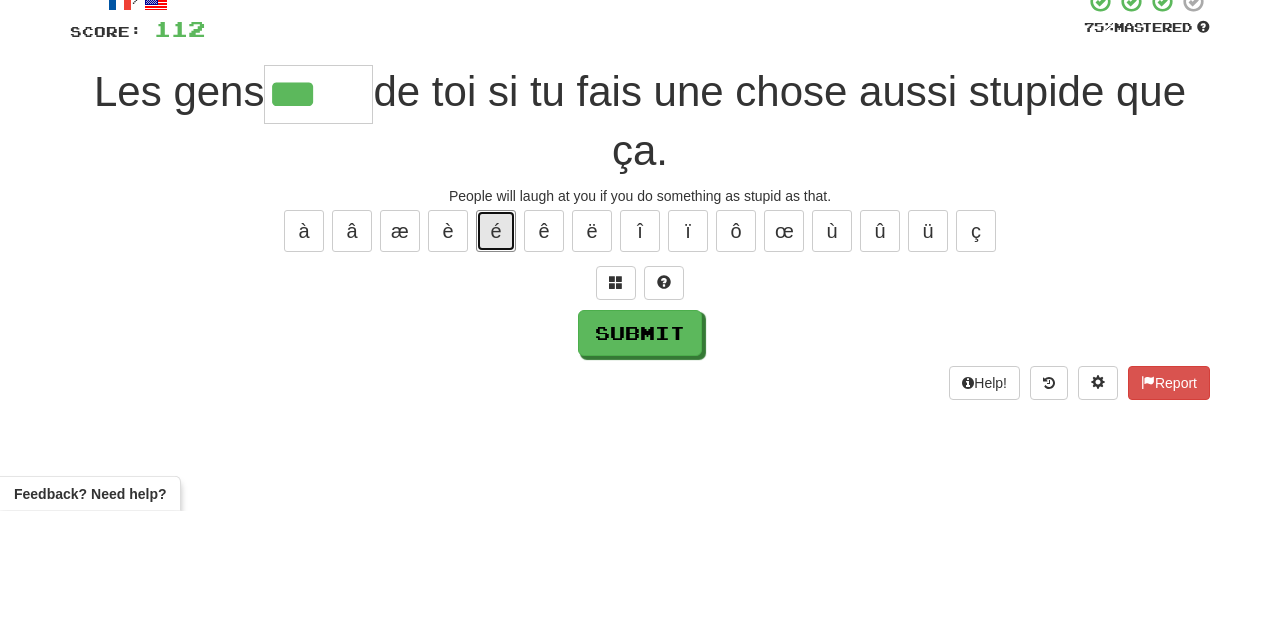 click on "é" at bounding box center [496, 364] 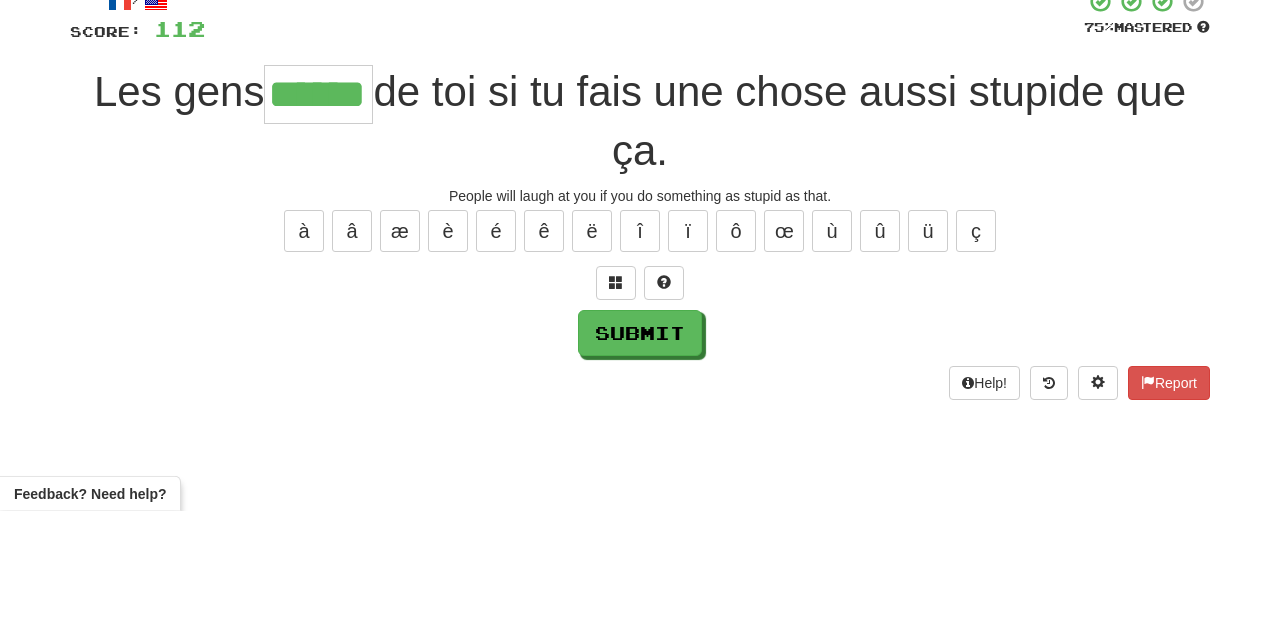 type on "******" 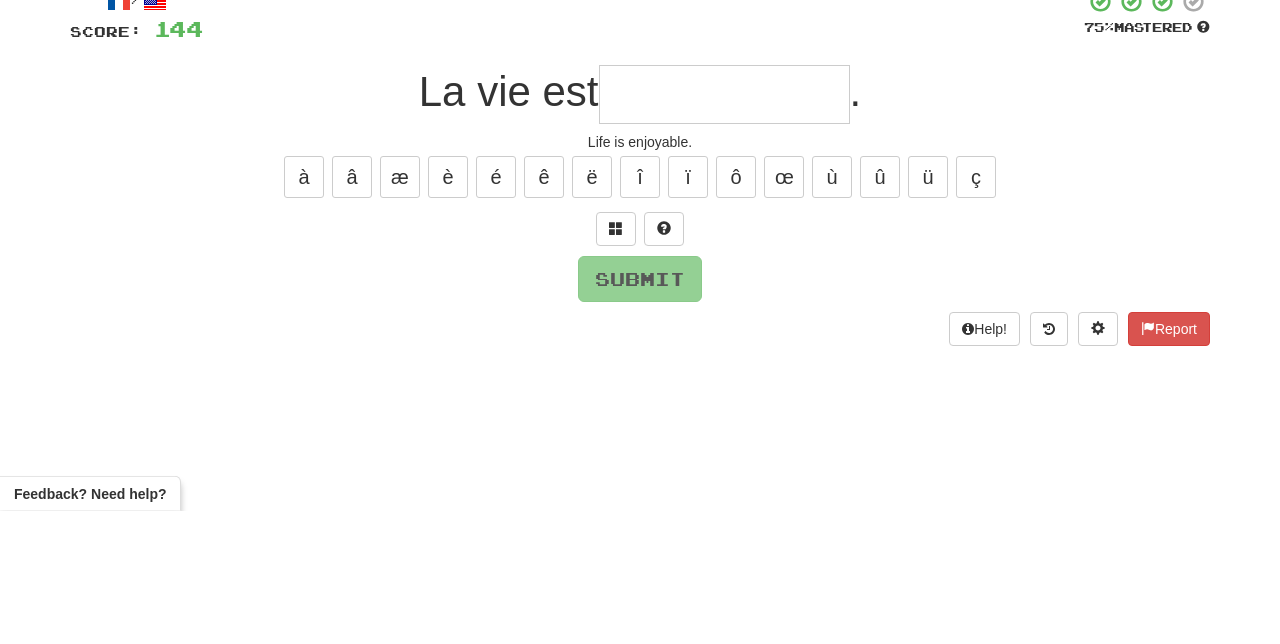type on "*" 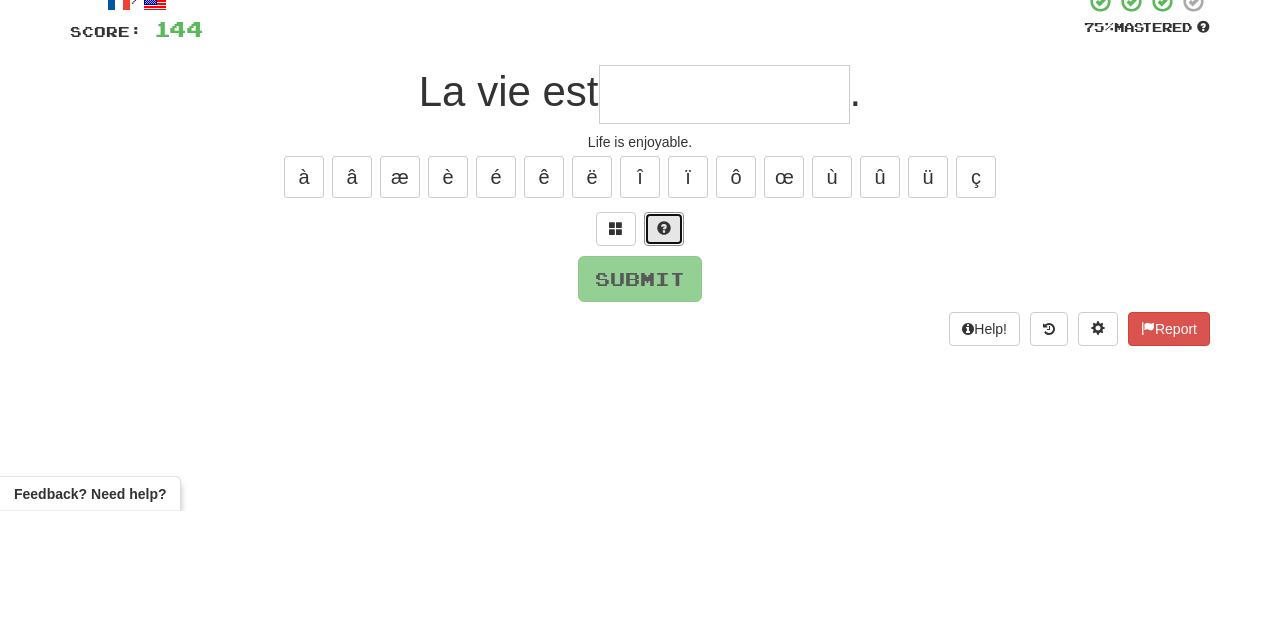 click at bounding box center (664, 362) 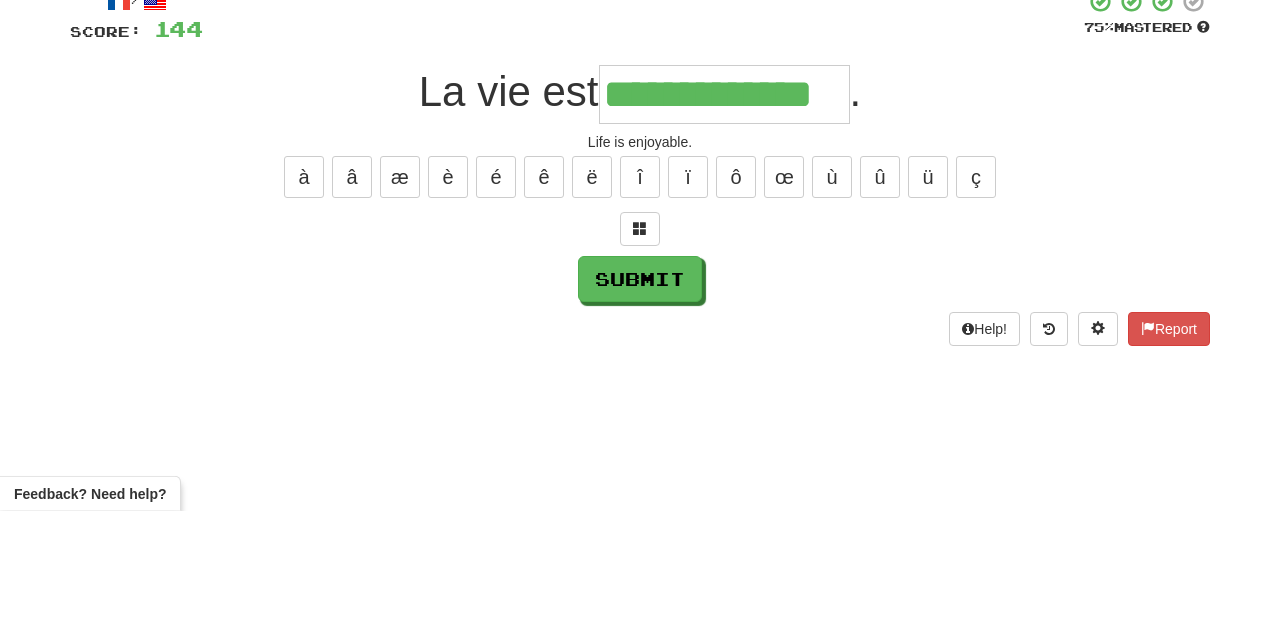 type on "**********" 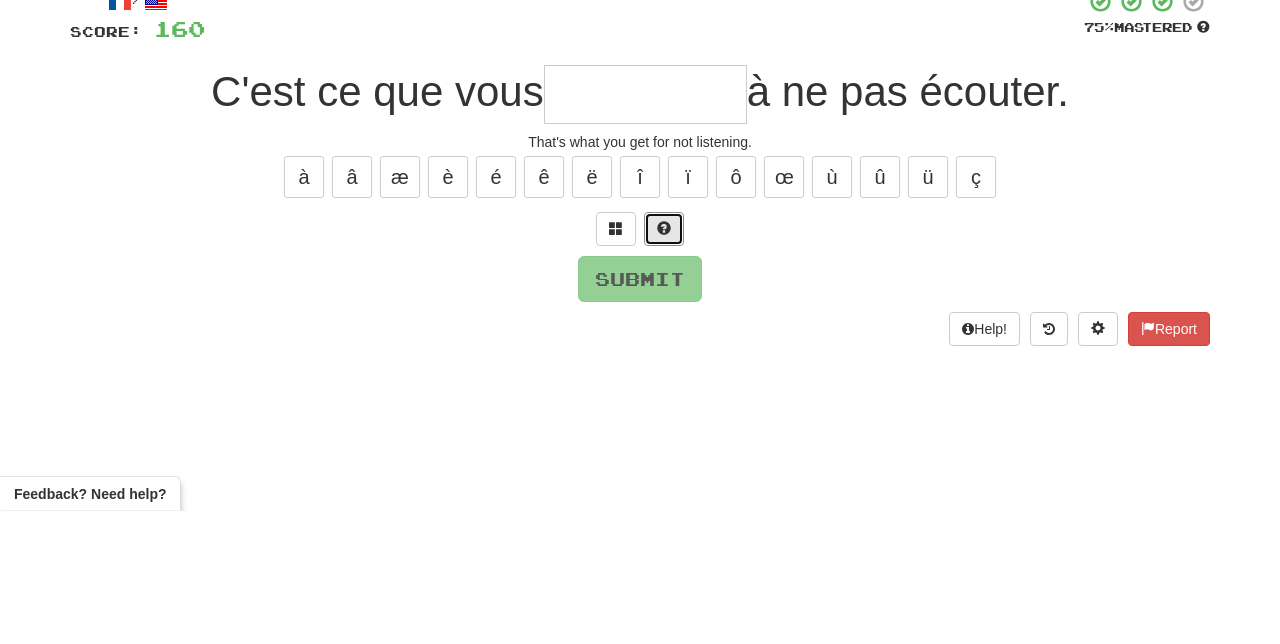 click at bounding box center [664, 361] 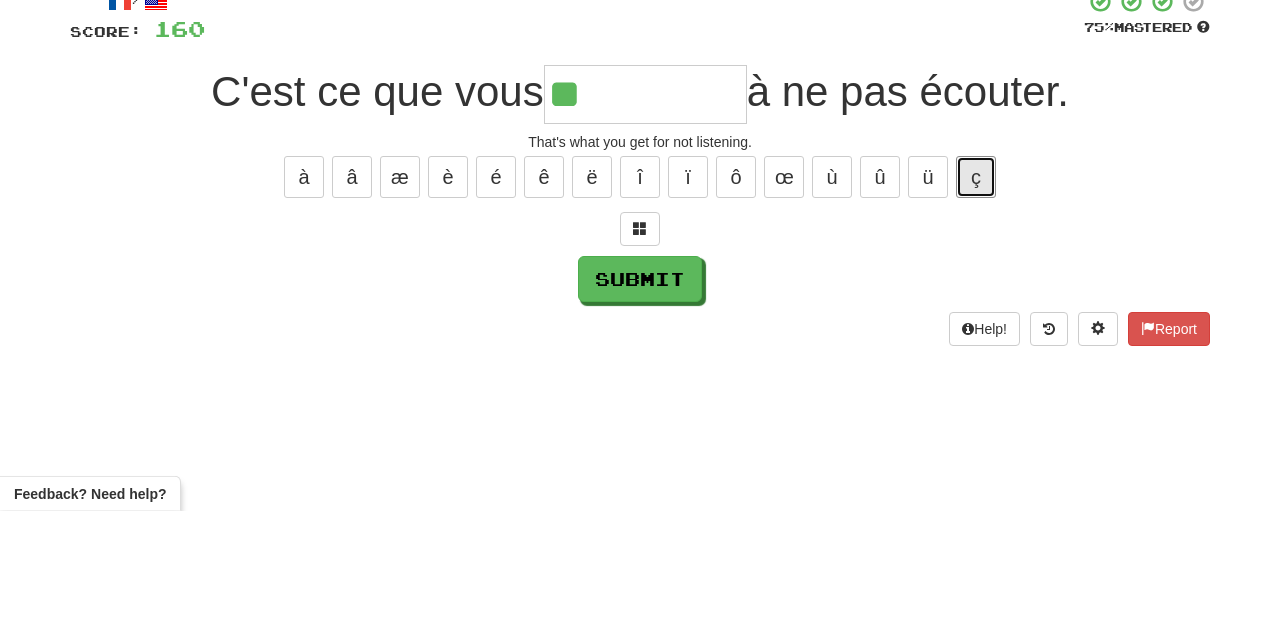 click on "ç" at bounding box center [976, 310] 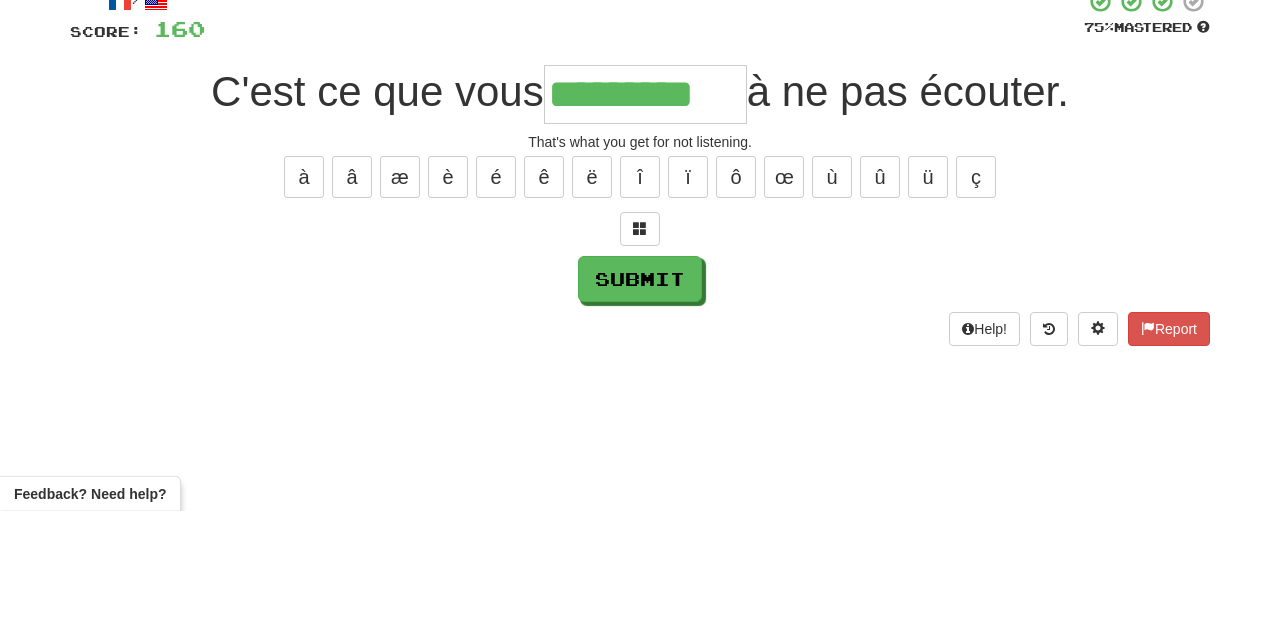 type on "*********" 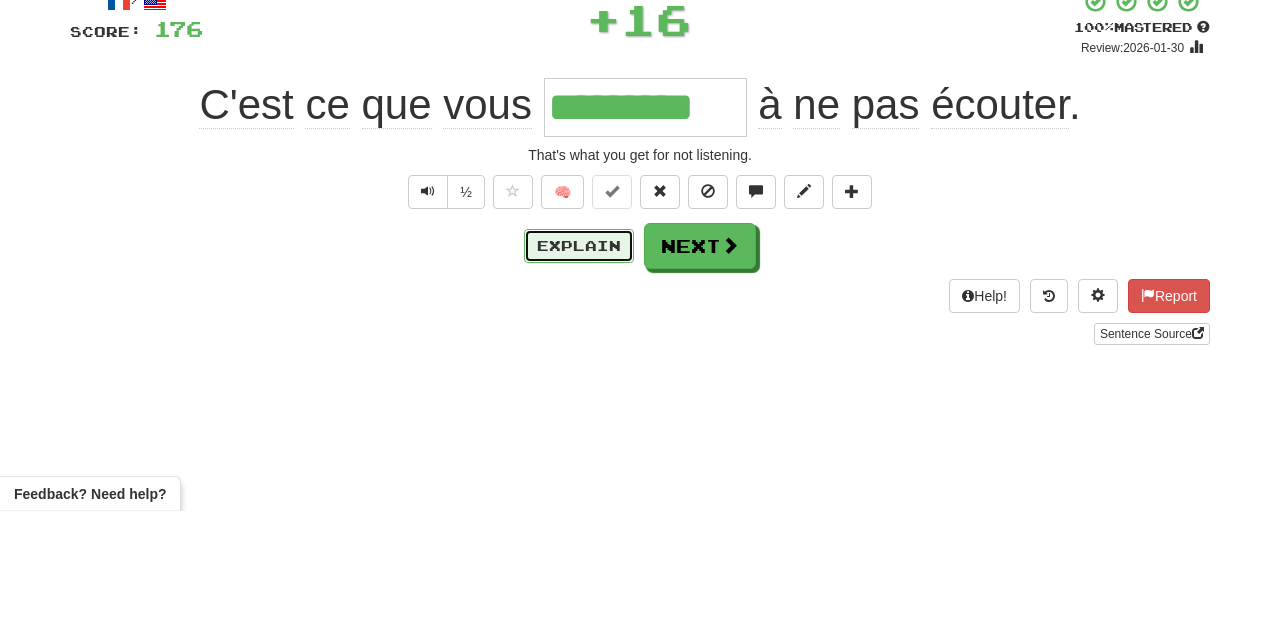 click on "Explain" at bounding box center [579, 379] 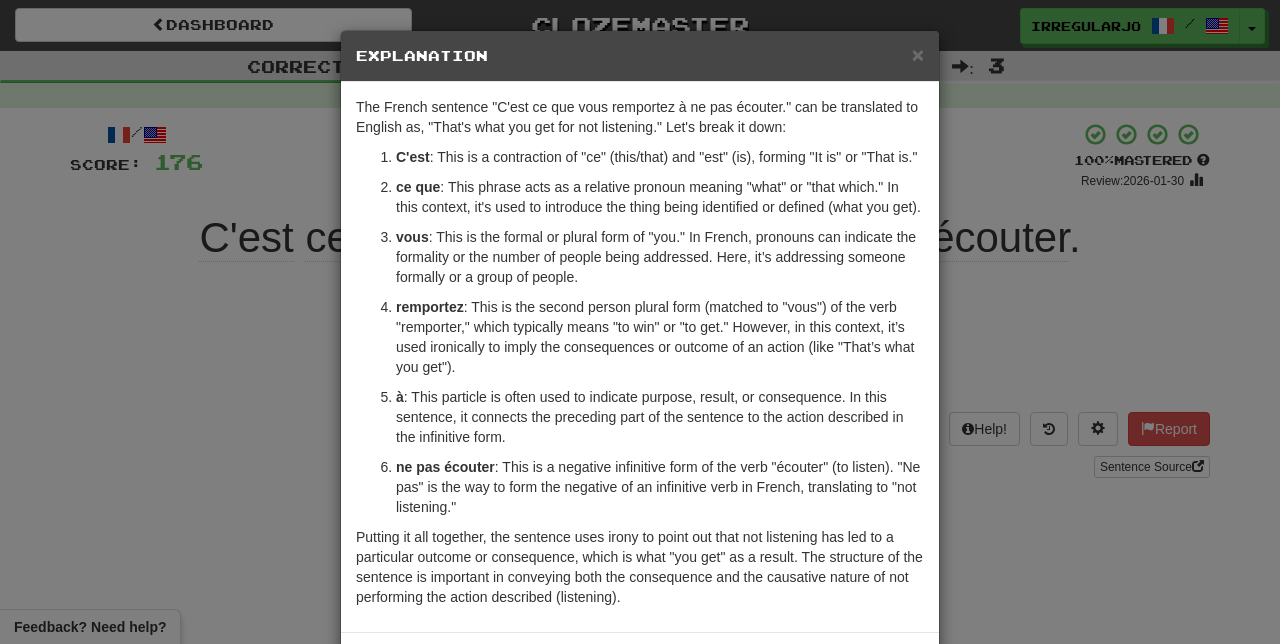 click on "× Explanation The French sentence "C'est ce que vous remportez à ne pas écouter." can be translated to English as, "That's what you get for not listening." Let's break it down:
C'est : This is a contraction of "ce" (this/that) and "est" (is), forming "It is" or "That is."
ce que : This phrase acts as a relative pronoun meaning "what" or "that which." In this context, it's used to introduce the thing being identified or defined (what you get).
vous : This is the formal or plural form of "you." In French, pronouns can indicate the formality or the number of people being addressed. Here, it’s addressing someone formally or a group of people.
remportez : This is the second person plural form (matched to "vous") of the verb "remporter," which typically means "to win" or "to get." However, in this context, it’s used ironically to imply the consequences or outcome of an action (like "That’s what you get").
à
ne pas écouter
Let us know ! Close" at bounding box center (640, 322) 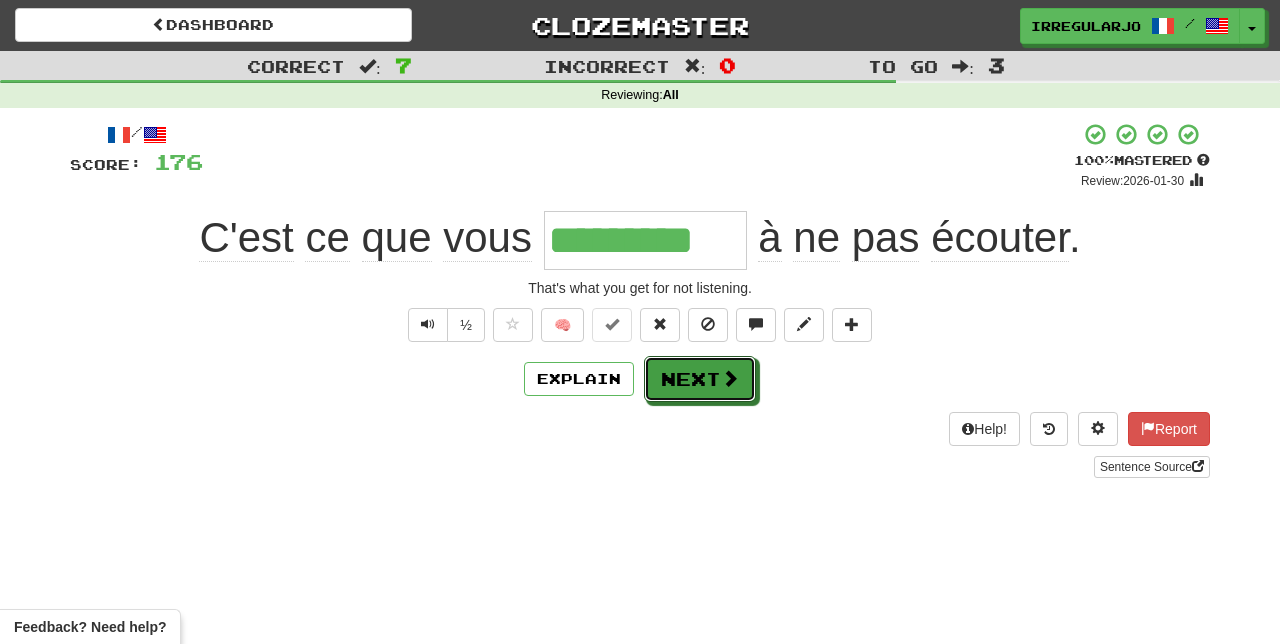 click on "Next" at bounding box center (700, 379) 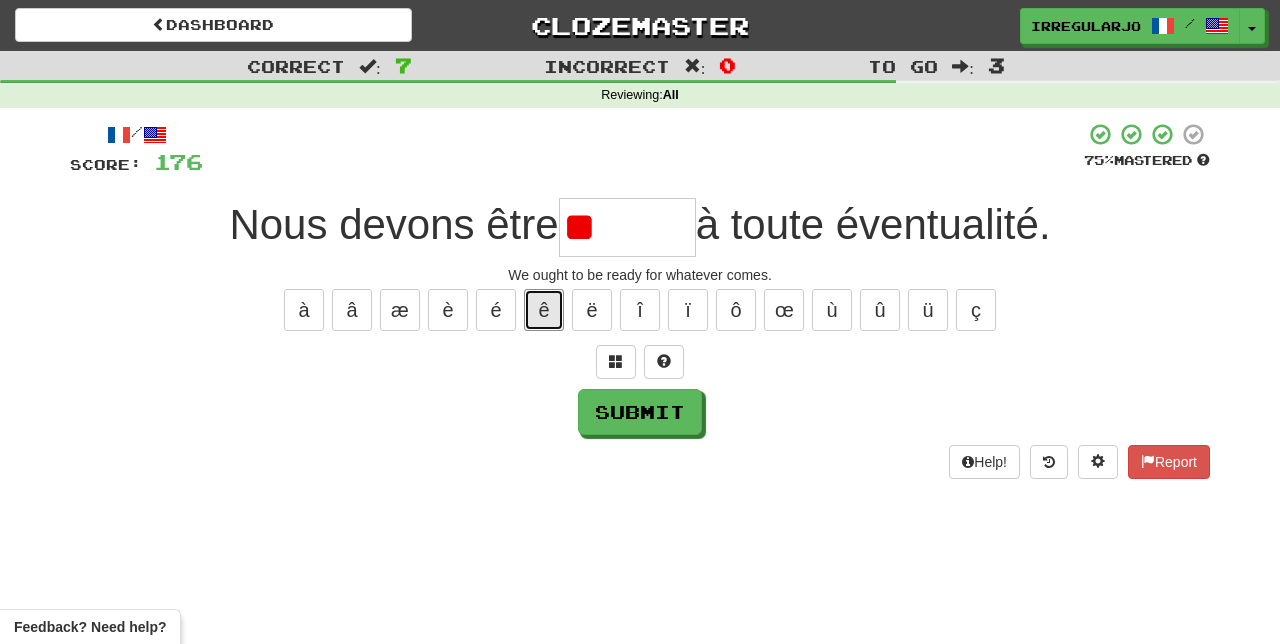 click on "ê" at bounding box center [544, 310] 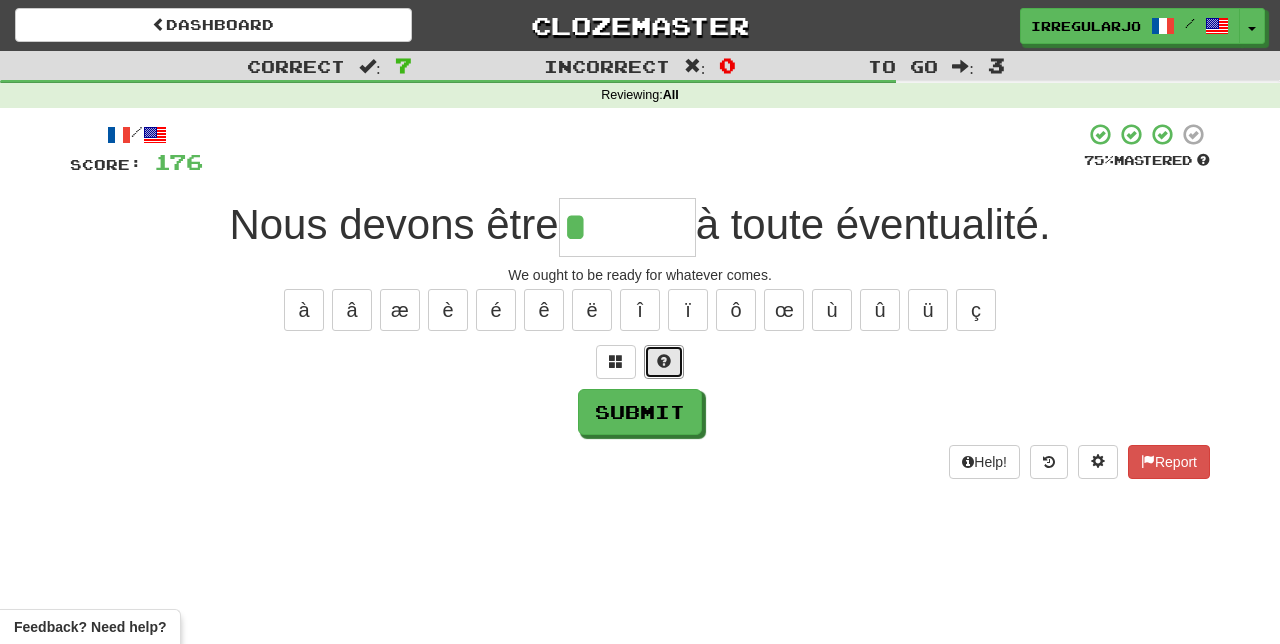 click at bounding box center [664, 361] 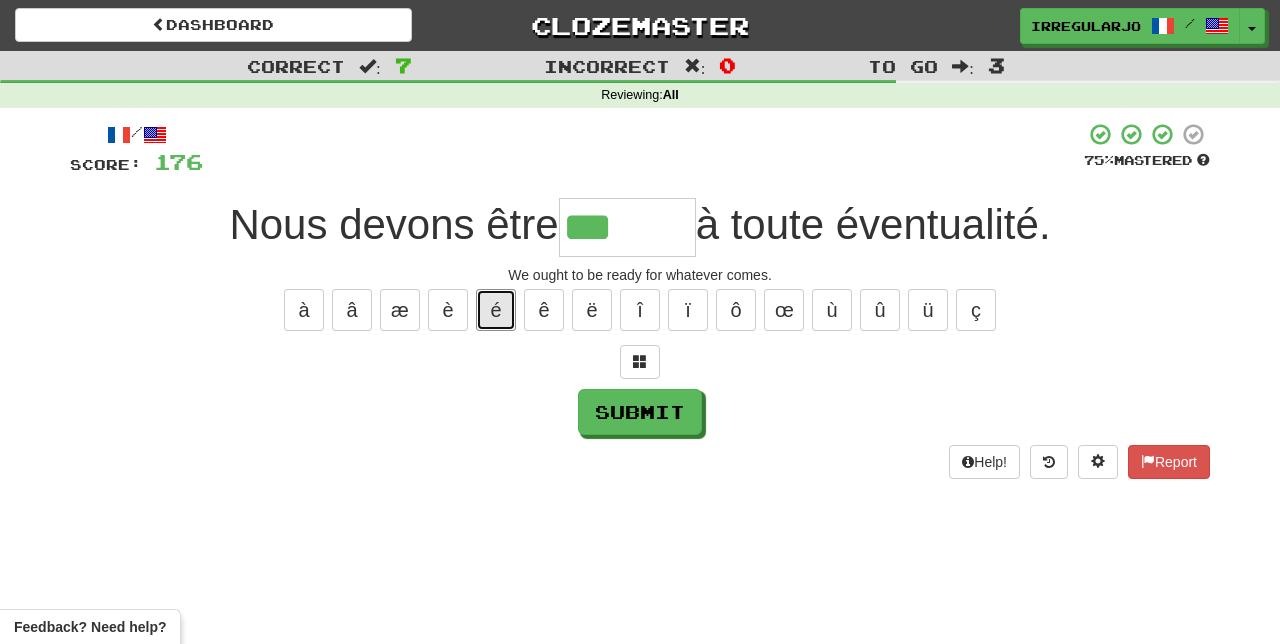 click on "é" at bounding box center [496, 310] 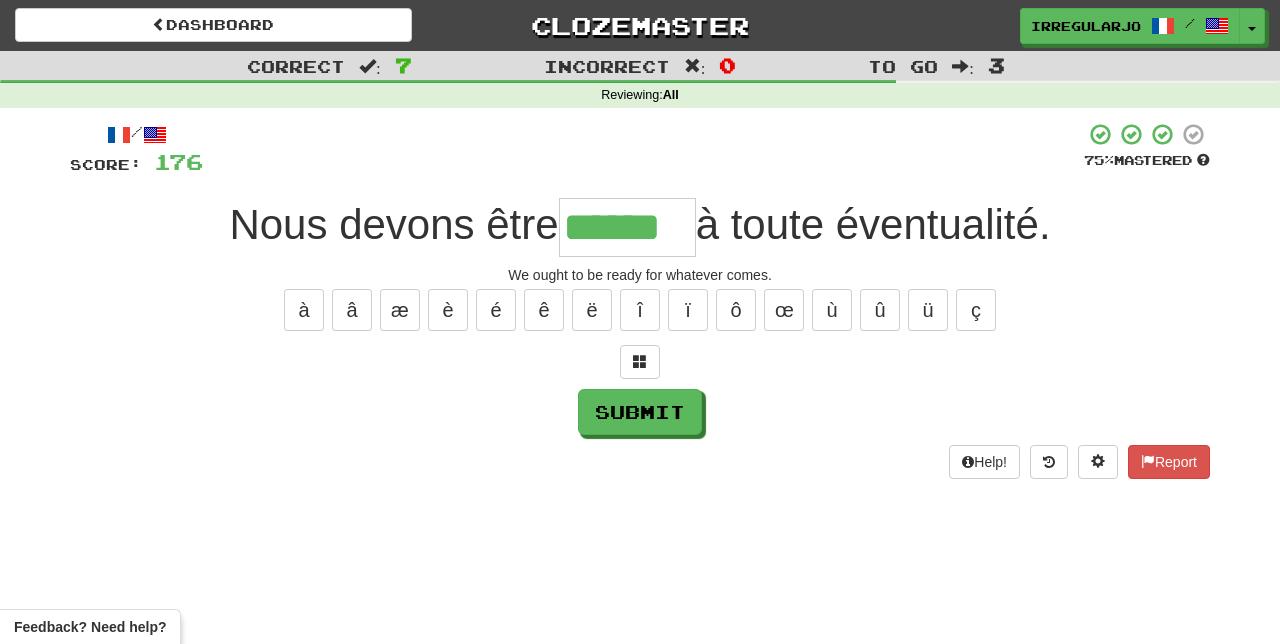 type on "******" 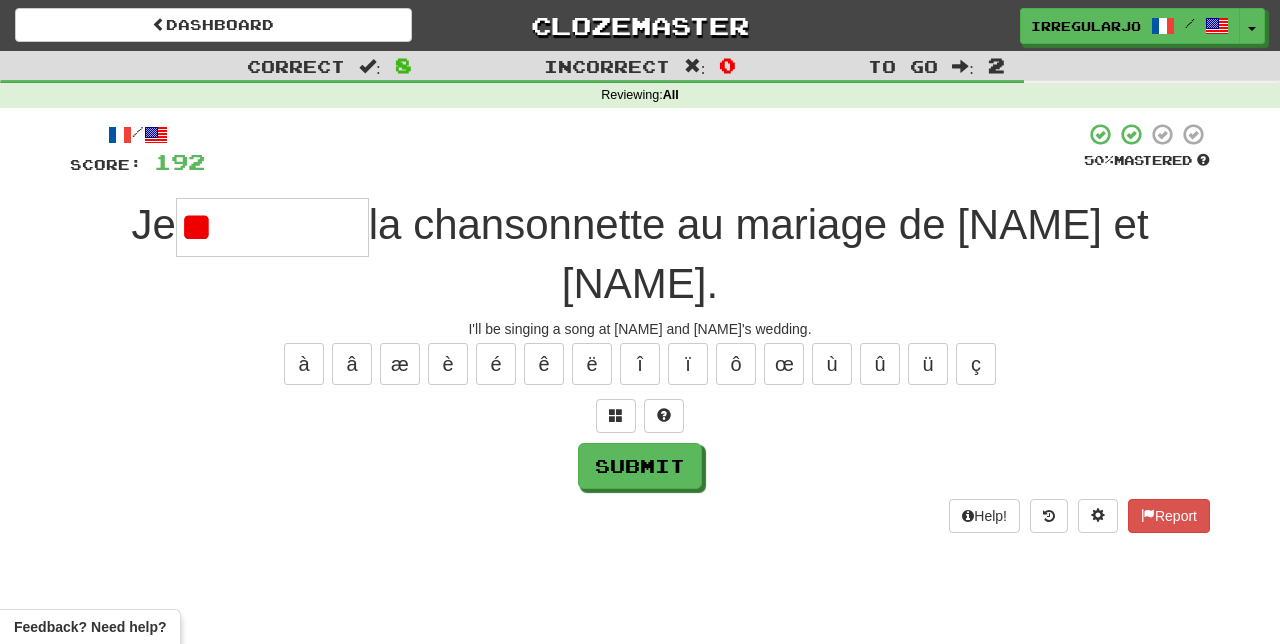 type on "*" 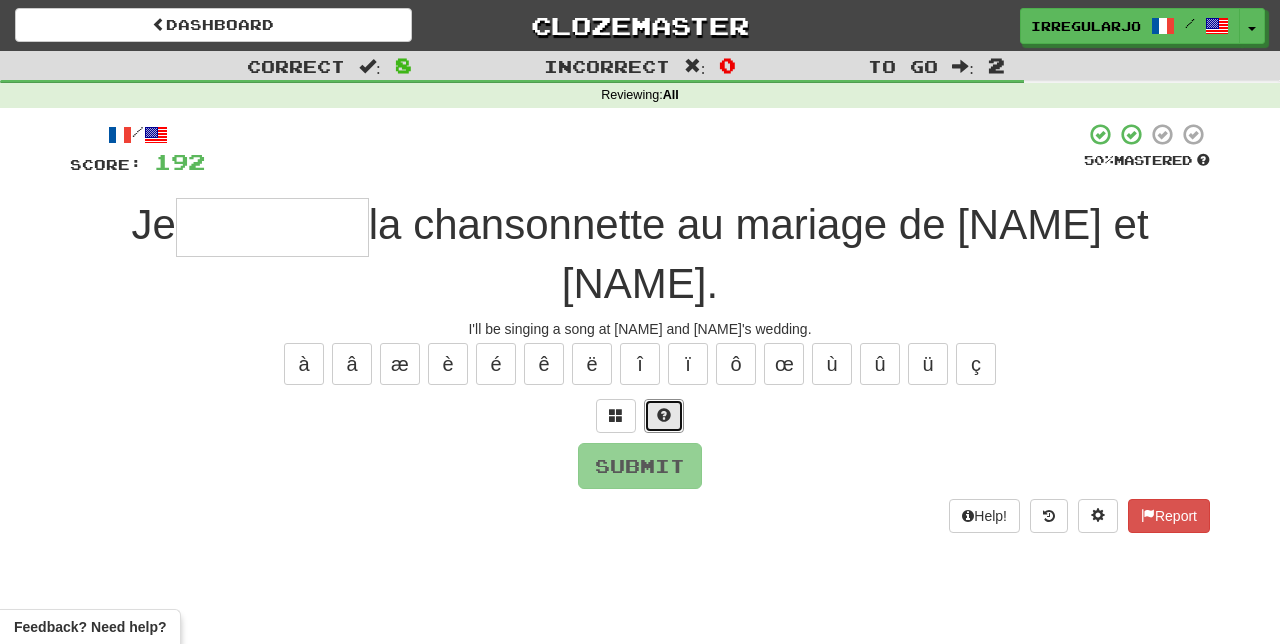 click at bounding box center [664, 415] 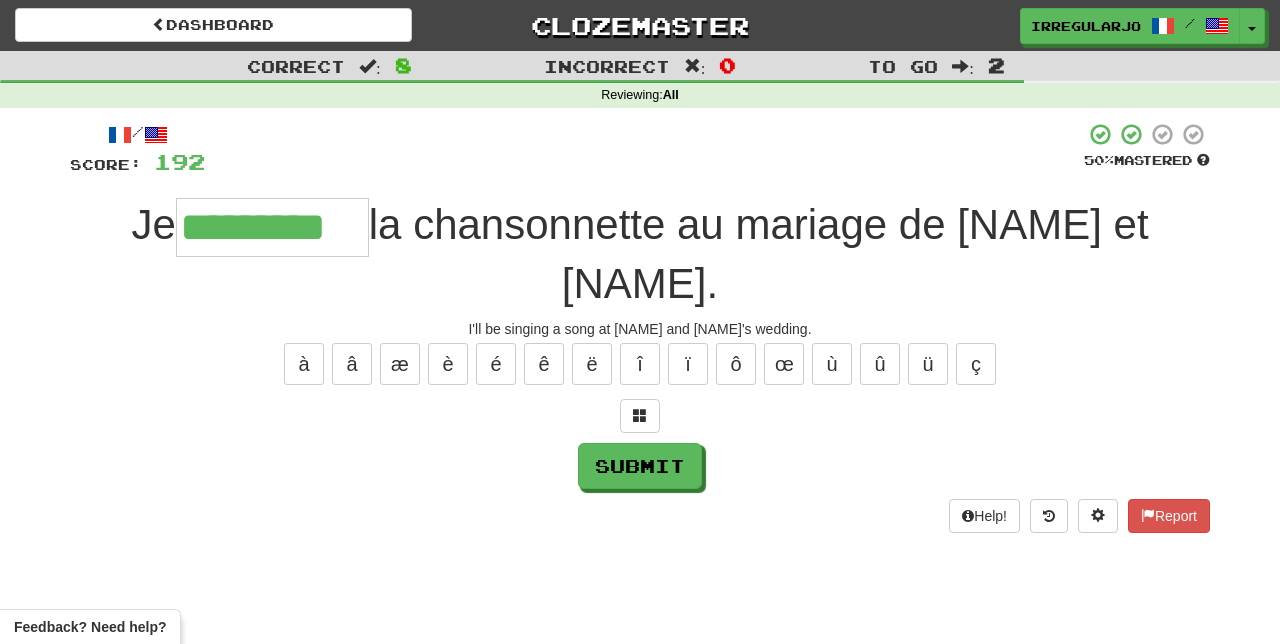 type on "*********" 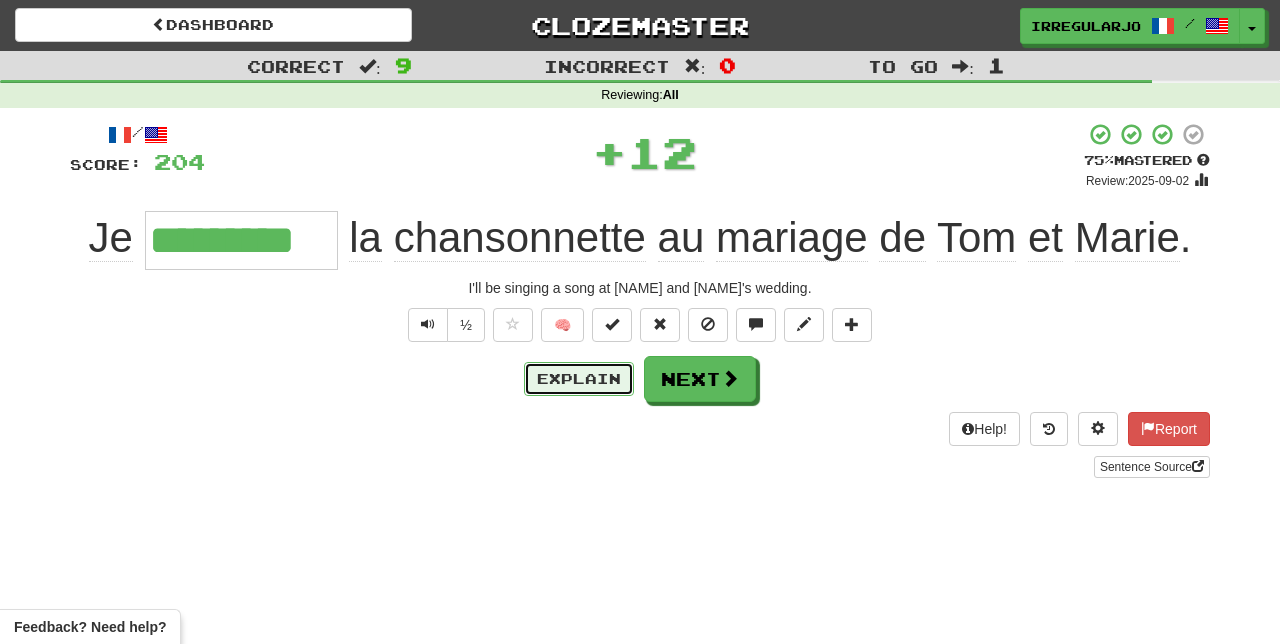 click on "Explain" at bounding box center [579, 379] 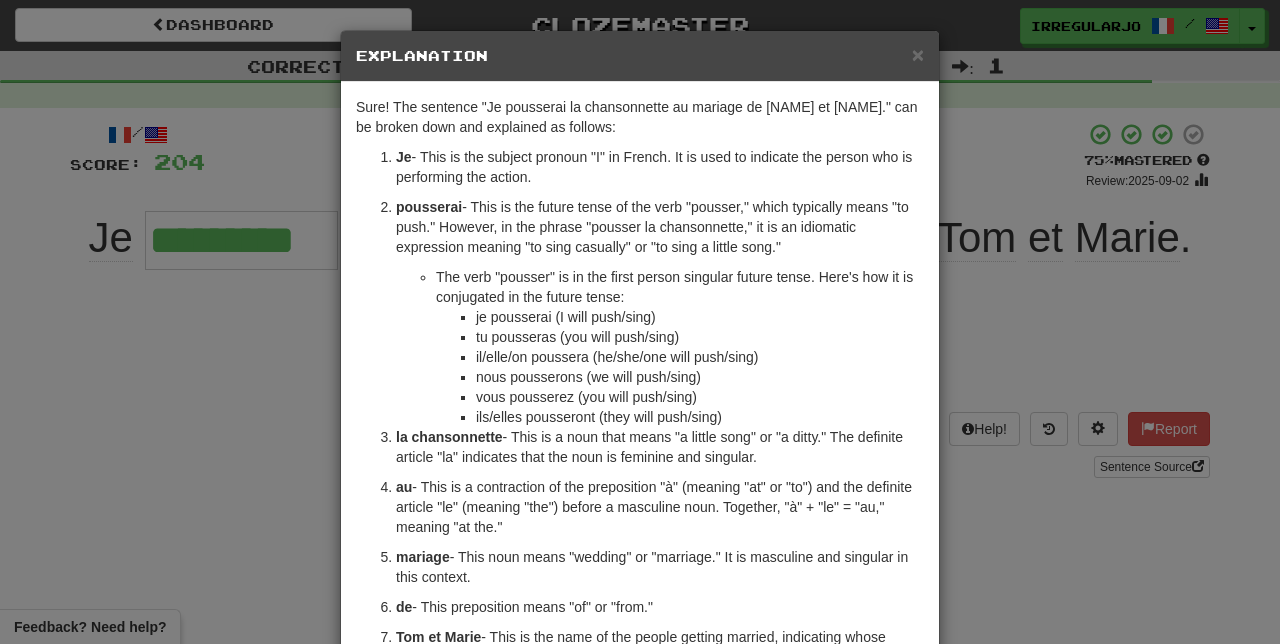 click on "× Explanation Sure! The sentence "Je pousserai la chansonnette au mariage de Tom et Marie." can be broken down and explained as follows:
Je  - This is the subject pronoun "I" in French. It is used to indicate the person who is performing the action.
pousserai  - This is the future tense of the verb "pousser," which typically means "to push." However, in the phrase "pousser la chansonnette," it is an idiomatic expression meaning "to sing casually" or "to sing a little song."
The verb "pousser" is in the first person singular future tense. Here's how it is conjugated in the future tense:
je pousserai (I will push/sing)
tu pousseras (you will push/sing)
il/elle/on poussera (he/she/one will push/sing)
nous pousserons (we will push/sing)
vous pousserez (you will push/sing)
ils/elles pousseront (they will push/sing)
la chansonnette  - This is a noun that means "a little song" or "a ditty." The definite article "la" indicates that the noun is feminine and singular.
au" at bounding box center [640, 322] 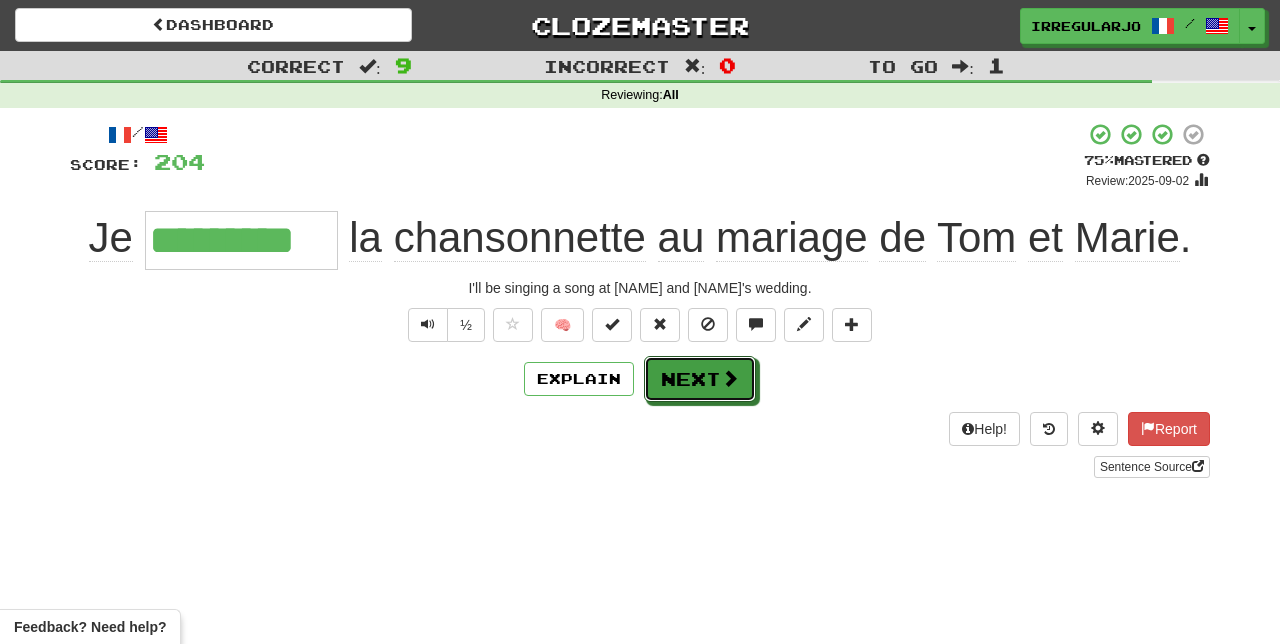 click on "Next" at bounding box center (700, 379) 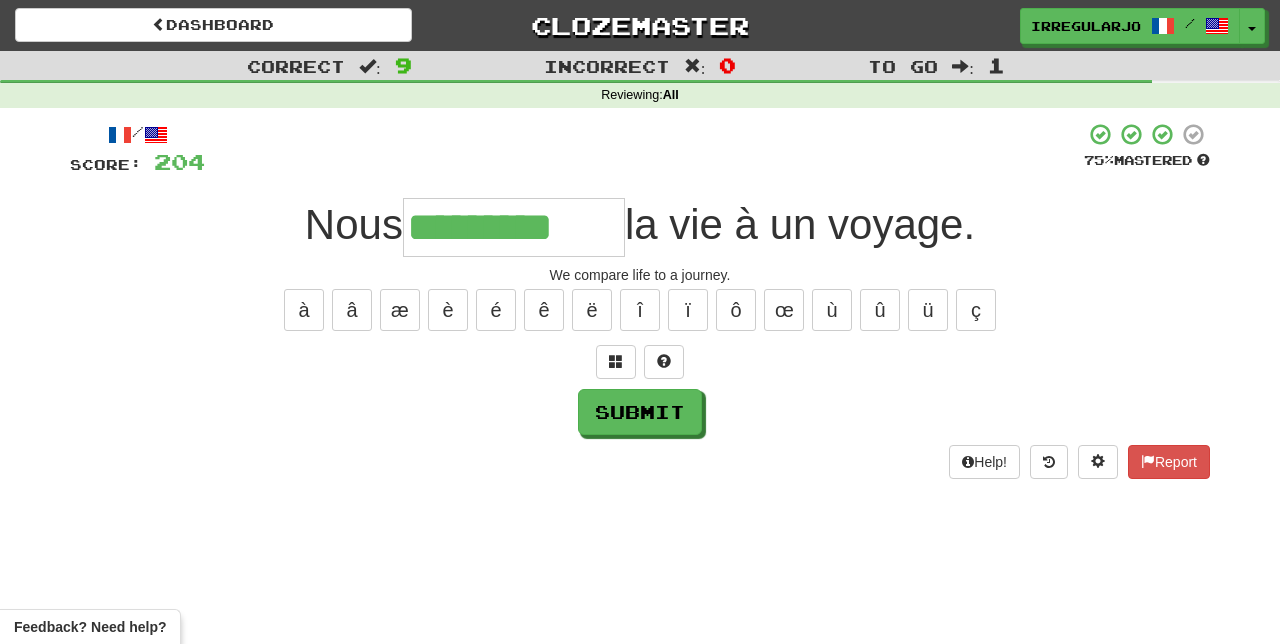 type on "*********" 